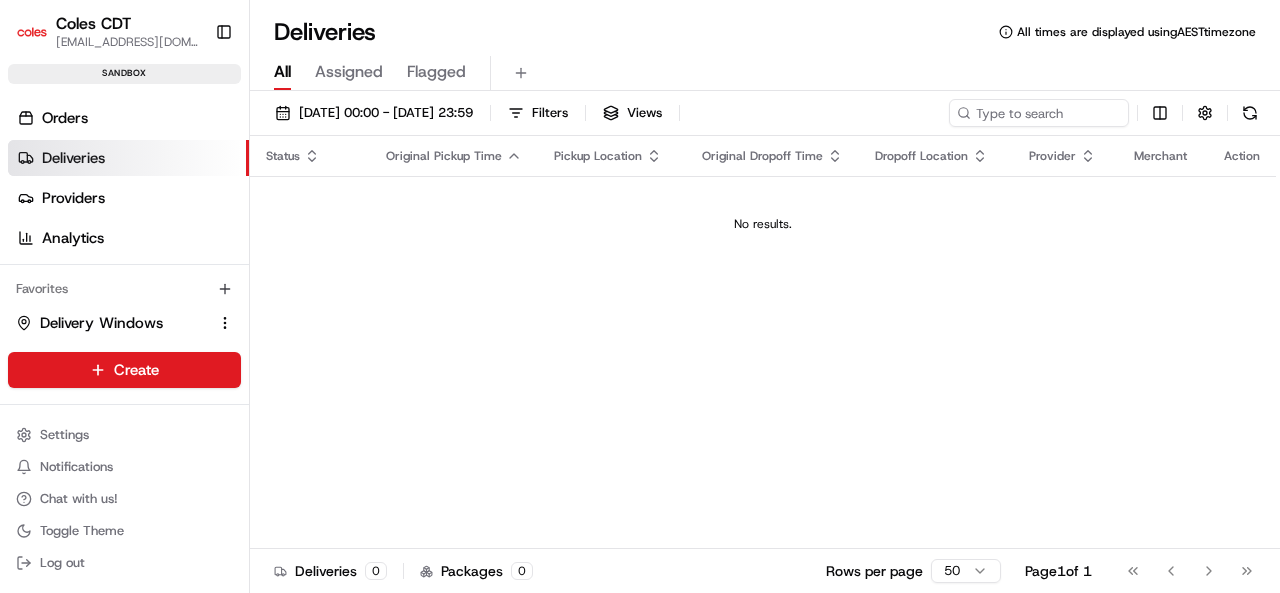 scroll, scrollTop: 0, scrollLeft: 0, axis: both 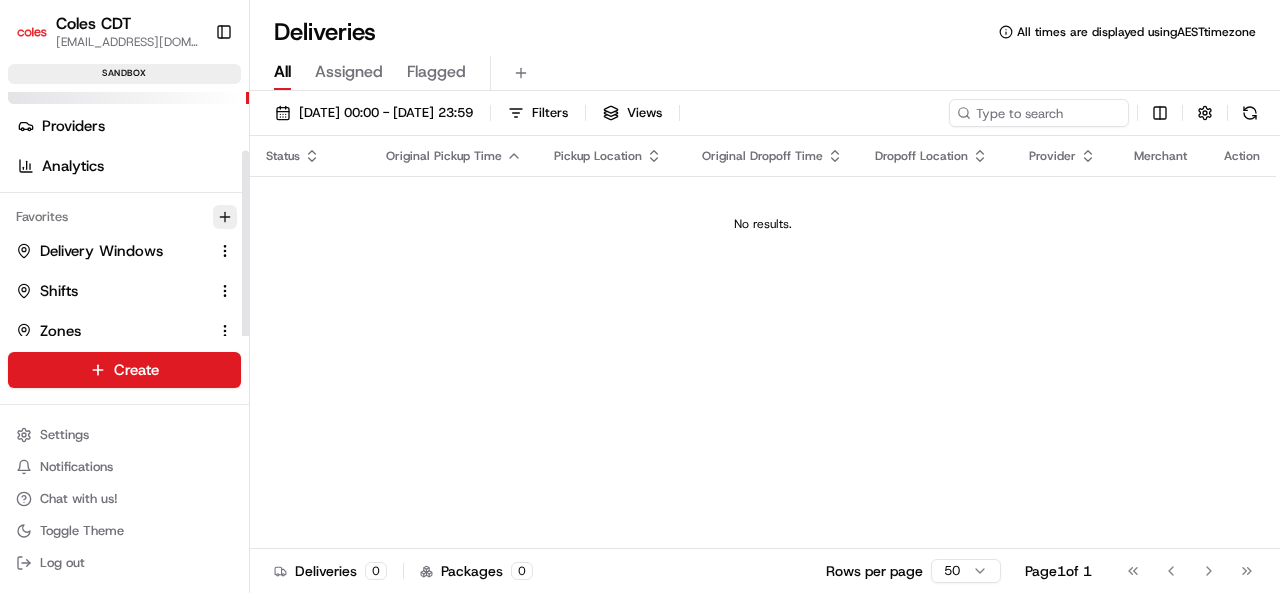 click at bounding box center (225, 217) 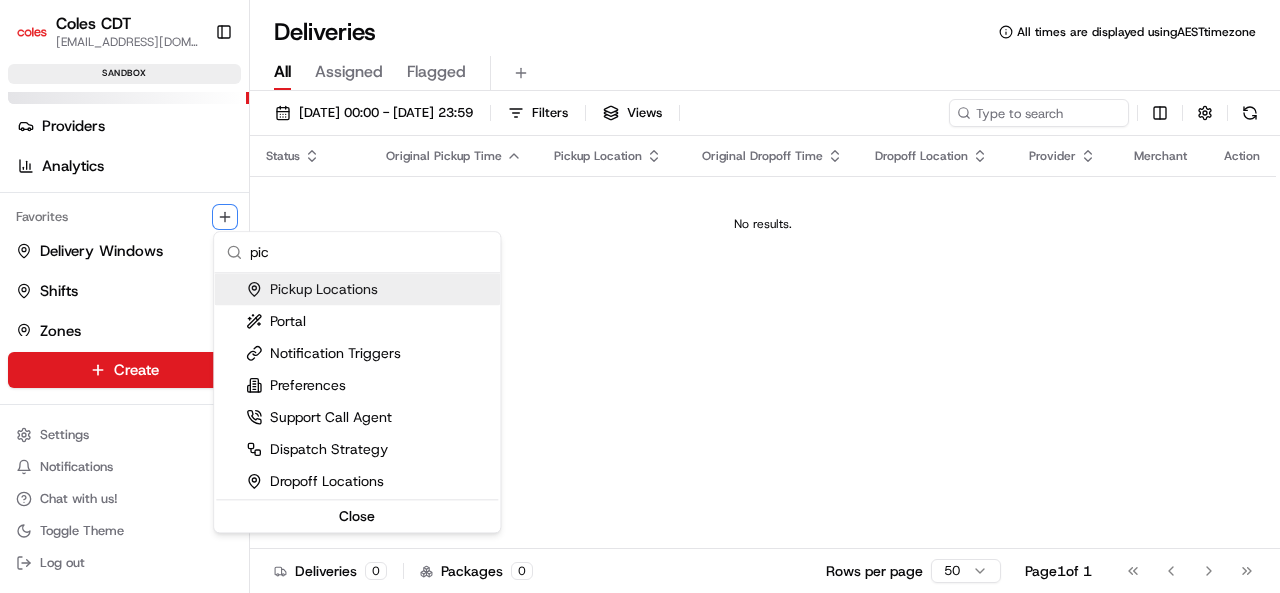 scroll, scrollTop: 0, scrollLeft: 0, axis: both 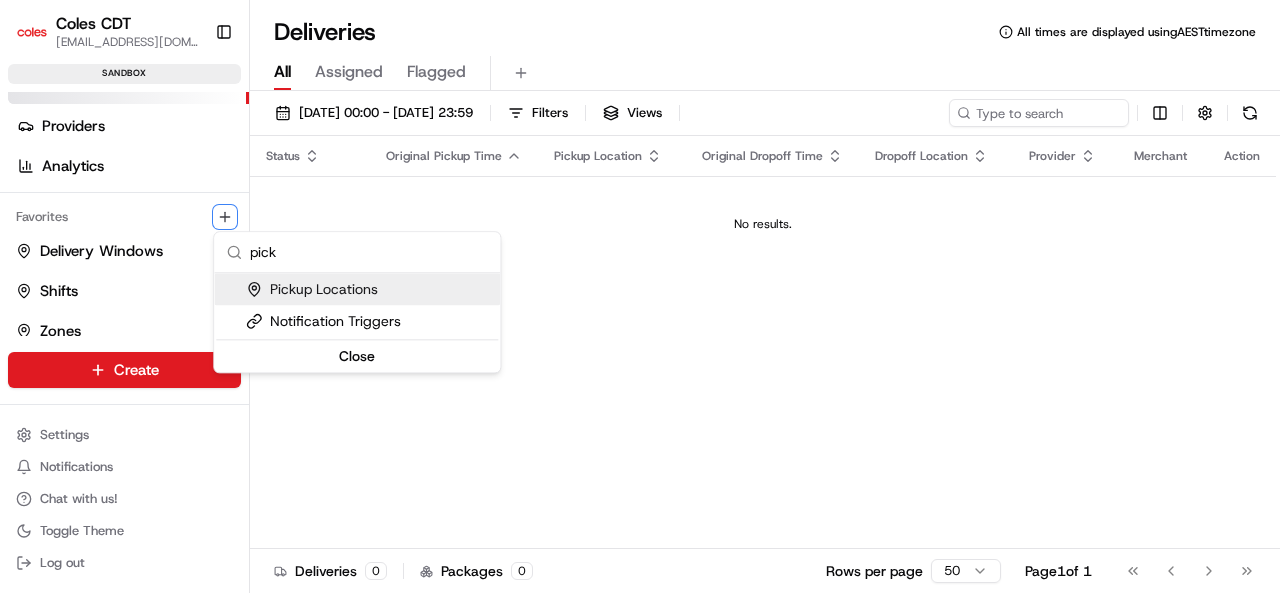 click on "Pickup Locations" at bounding box center [312, 289] 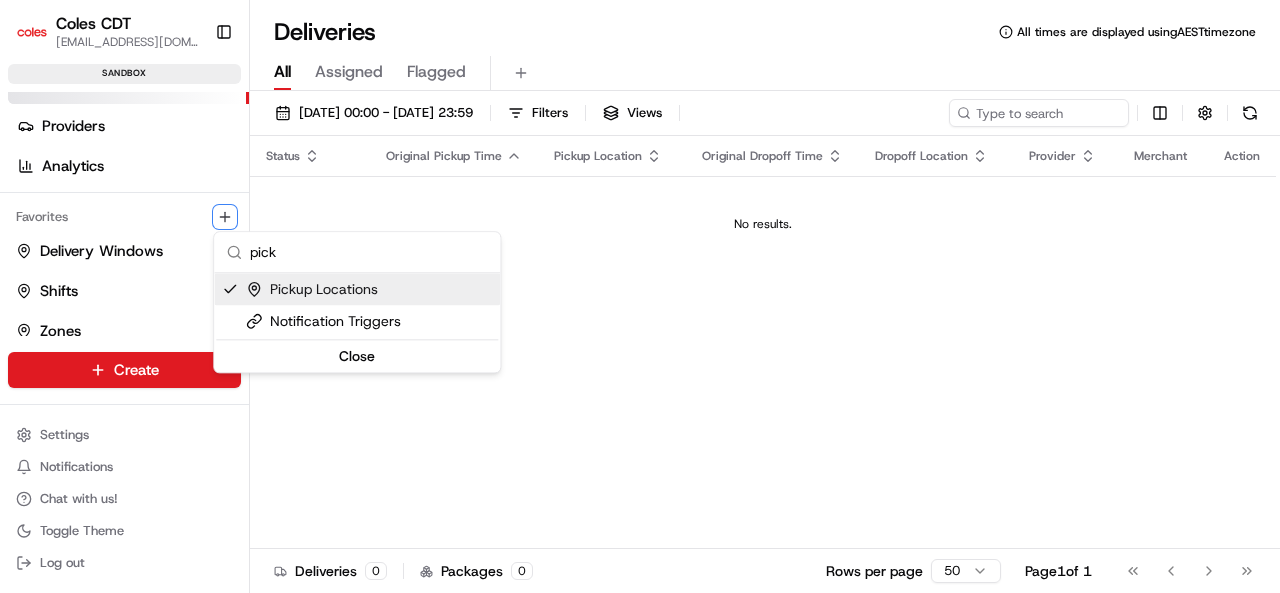 click on "pick" at bounding box center [369, 252] 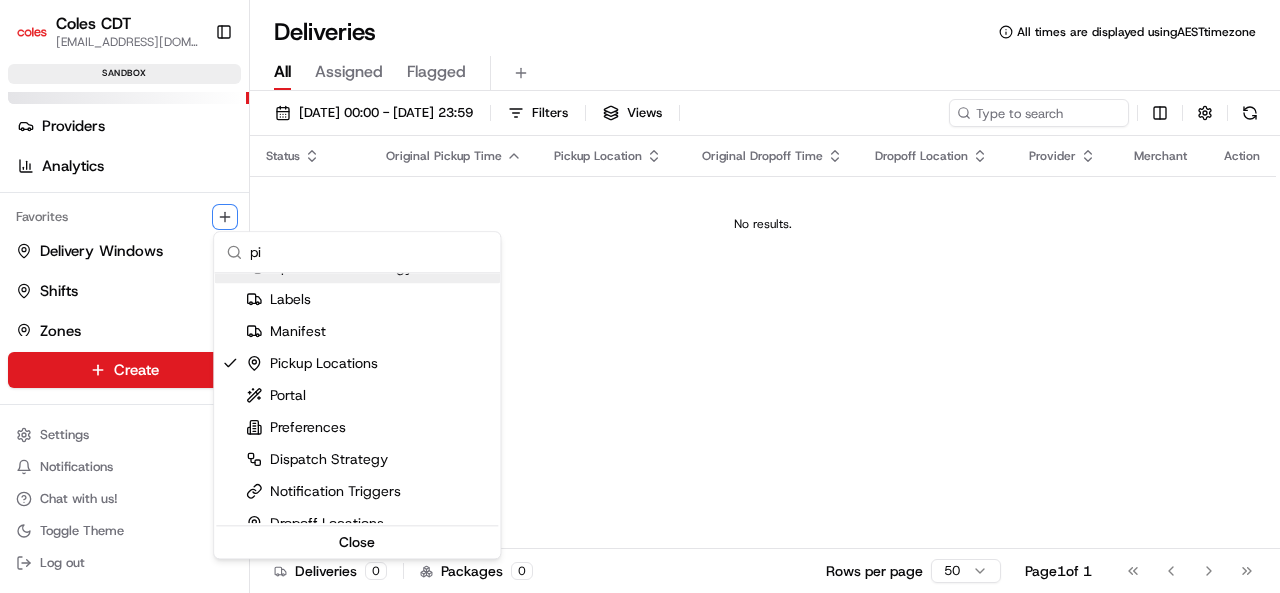 type on "p" 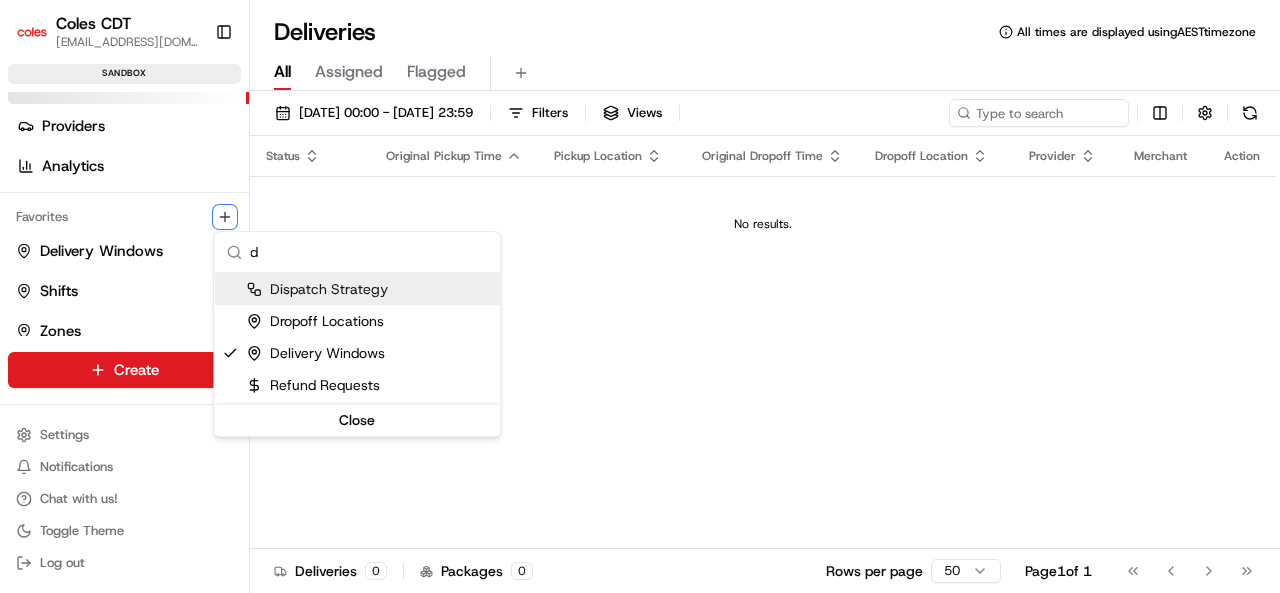scroll, scrollTop: 0, scrollLeft: 0, axis: both 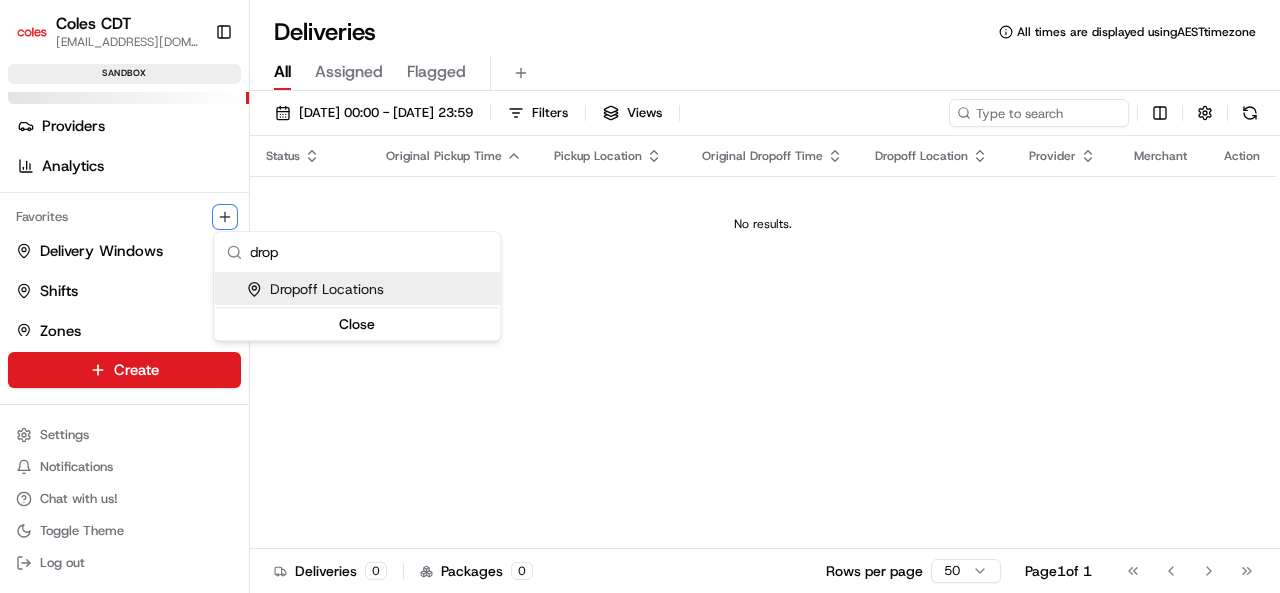 type on "drop" 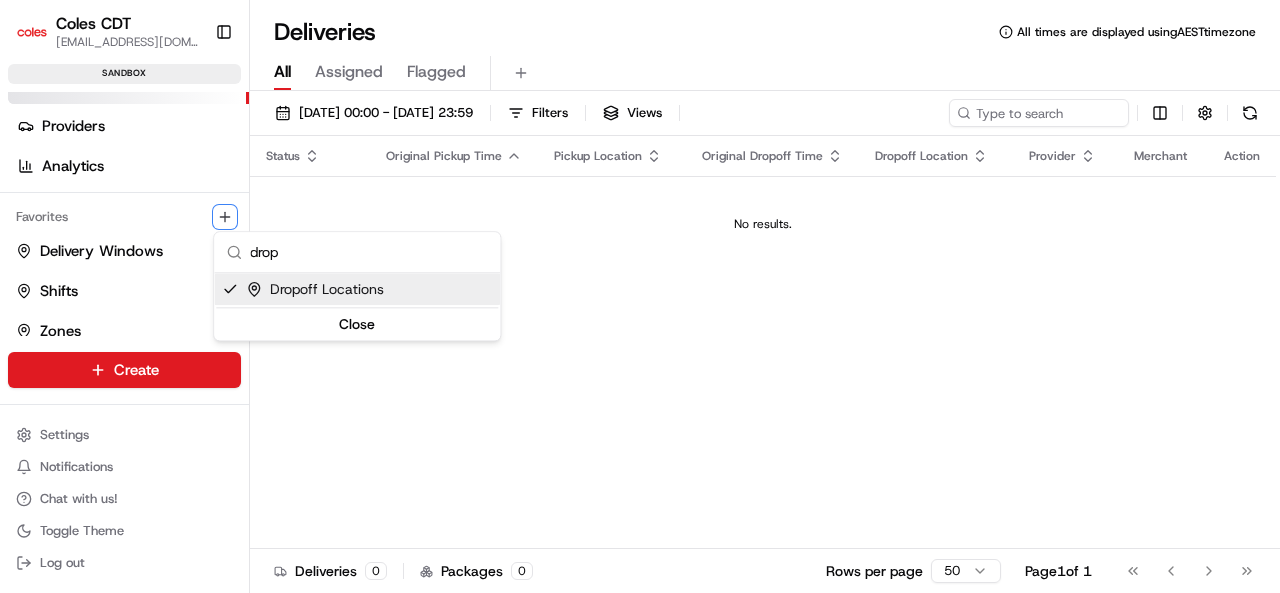 click on "Coles CDT [EMAIL_ADDRESS][DOMAIN_NAME] Toggle Sidebar sandbox Orders Deliveries Providers Analytics Favorites Delivery Windows Shifts Zones Automations Dropoff Locations Main Menu Members & Organization Organization Users Roles Preferences Customization Tracking Orchestration Automations Dispatch Strategy Optimization Strategy Locations Pickup Locations Dropoff Locations Zones Shifts Delivery Windows Billing Billing Refund Requests Integrations Notification Triggers Webhooks API Keys Request Logs Create Settings Notifications Chat with us! Toggle Theme Log out Deliveries All times are displayed using  AEST  timezone All Assigned Flagged [DATE] 00:00 - [DATE] 23:59 Filters Views Status Original Pickup Time Pickup Location Original Dropoff Time Dropoff Location Provider Merchant Action No results. Deliveries 0 Packages 0 Rows per page 50 Page  1  of   1 Go to first page Go to previous page Go to next page Go to last page" at bounding box center (640, 296) 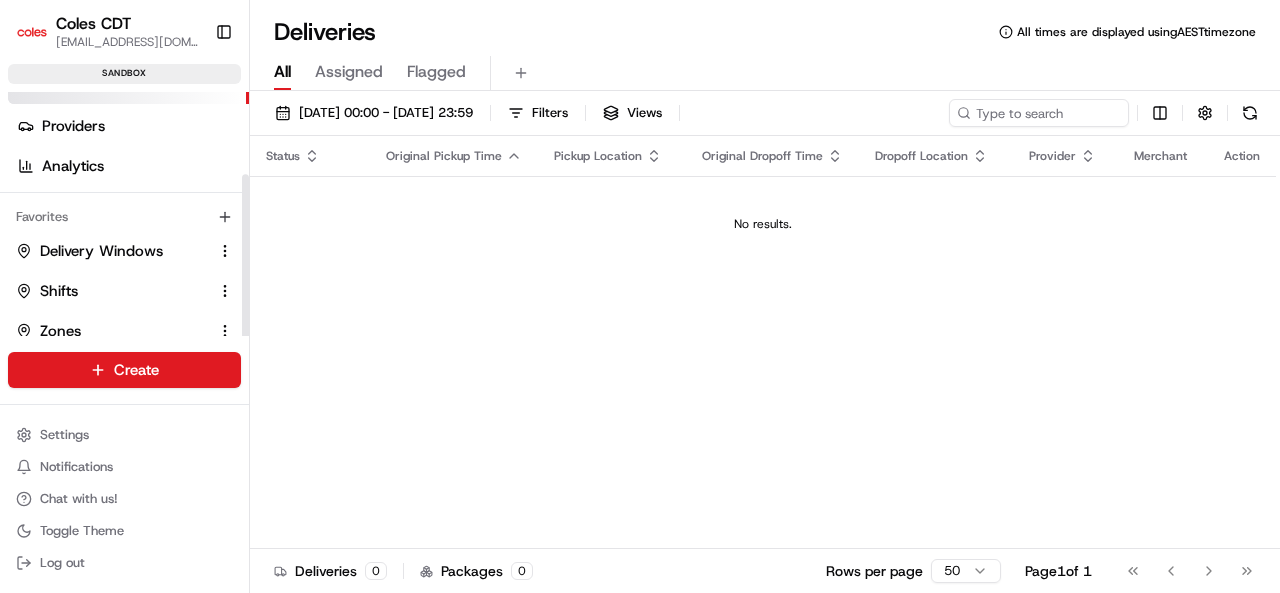 scroll, scrollTop: 112, scrollLeft: 0, axis: vertical 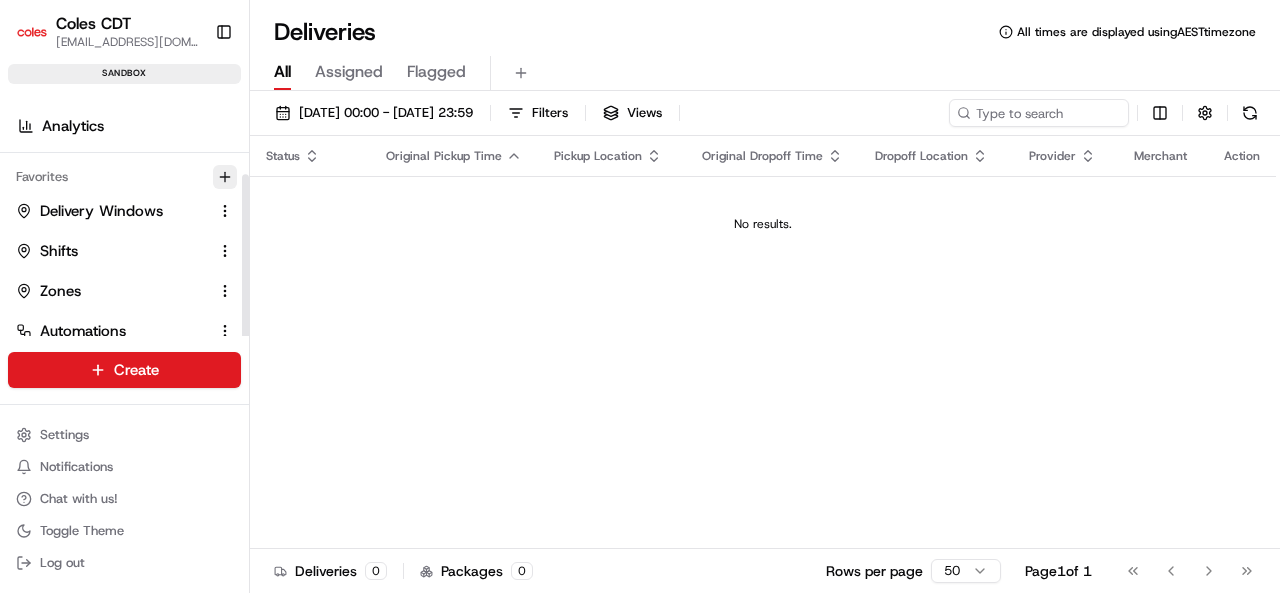 click 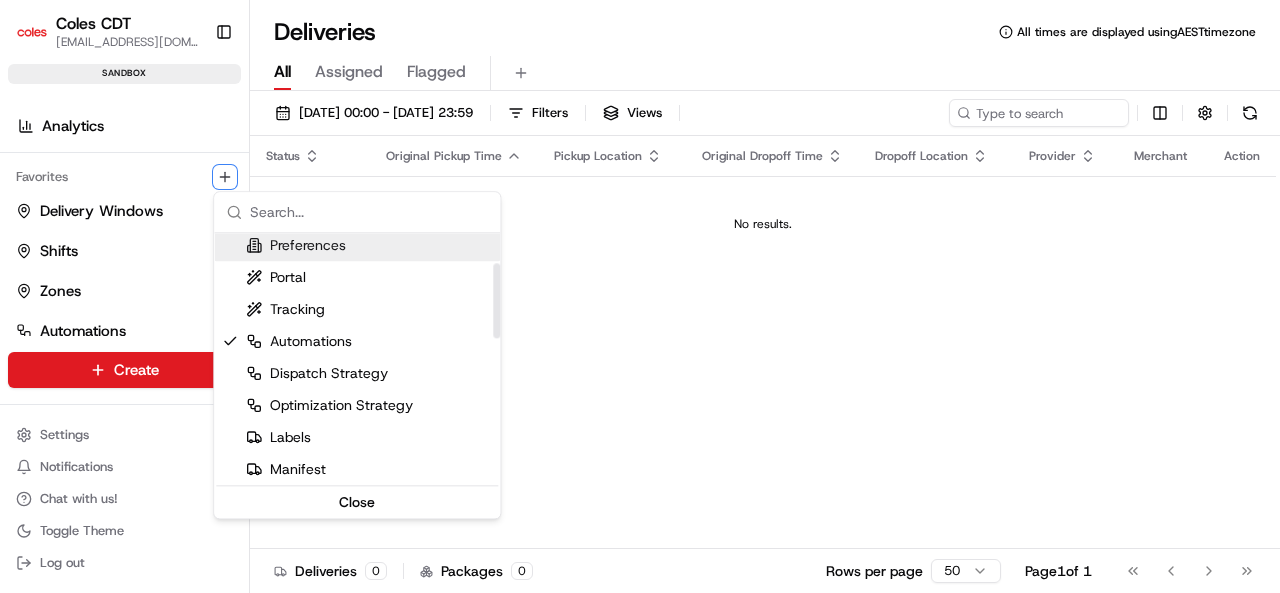 scroll, scrollTop: 200, scrollLeft: 0, axis: vertical 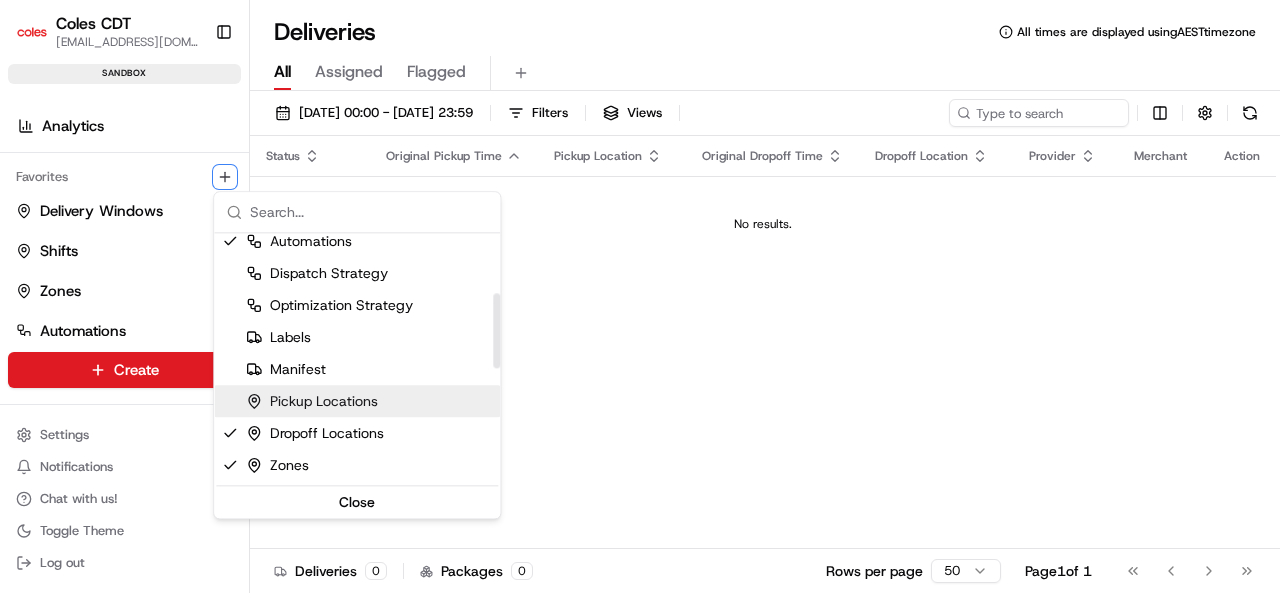 click on "Pickup Locations" at bounding box center [312, 401] 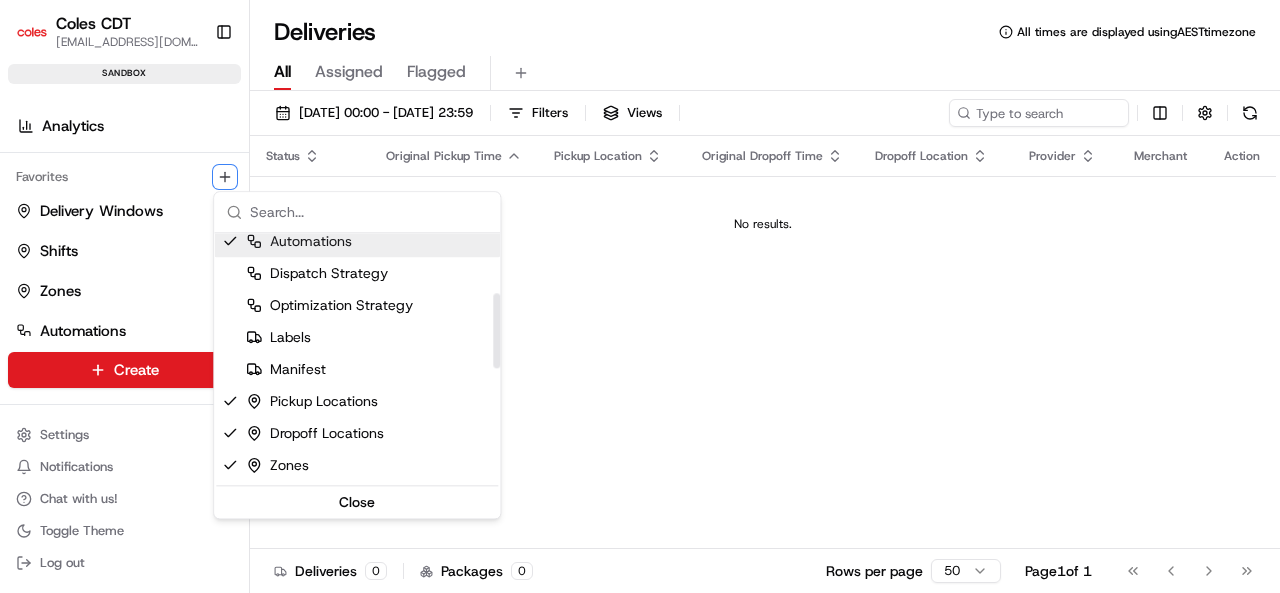 click on "Automations" at bounding box center (299, 241) 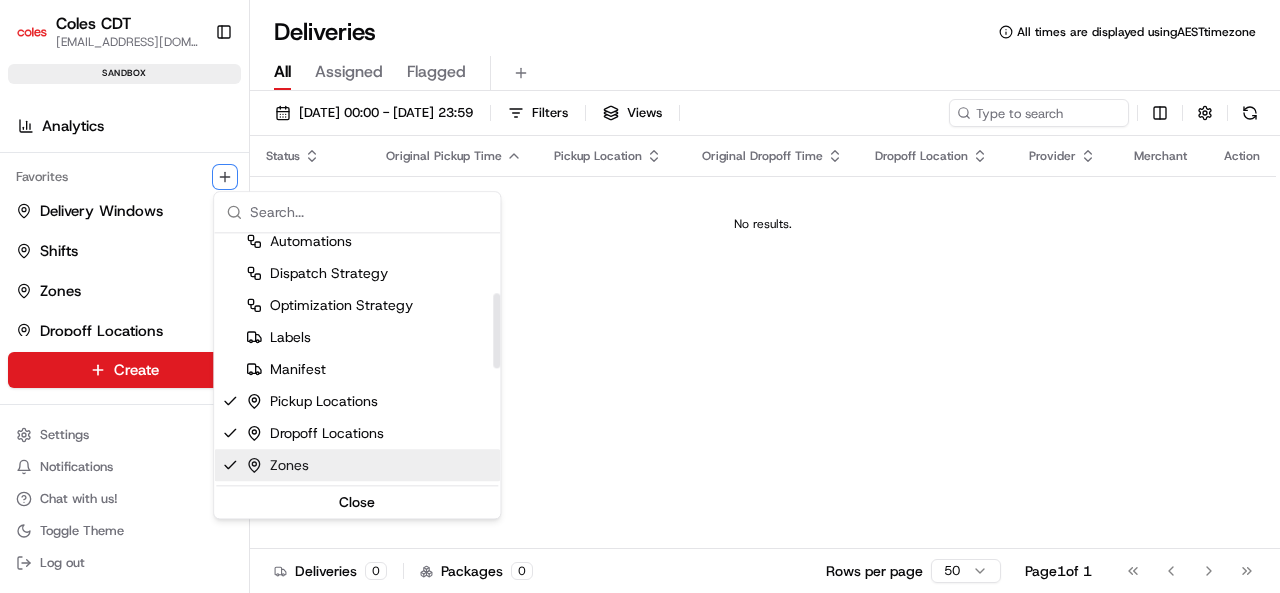 click on "Coles CDT anup.akalapura@coles.com.au Toggle Sidebar sandbox Orders Deliveries Providers Analytics Favorites Delivery Windows Shifts Zones Dropoff Locations Pickup Locations Main Menu Members & Organization Organization Users Roles Preferences Customization Tracking Orchestration Automations Dispatch Strategy Optimization Strategy Locations Pickup Locations Dropoff Locations Zones Shifts Delivery Windows Billing Billing Refund Requests Integrations Notification Triggers Webhooks API Keys Request Logs Create Settings Notifications Chat with us! Toggle Theme Log out Deliveries All times are displayed using  AEST  timezone All Assigned Flagged 10/07/2025 00:00 - 10/07/2025 23:59 Filters Views Status Original Pickup Time Pickup Location Original Dropoff Time Dropoff Location Provider Merchant Action No results. Deliveries 0 Packages 0 Rows per page 50 Page  1  of   1 Go to first page Go to previous page Go to next page Go to last page" at bounding box center (640, 296) 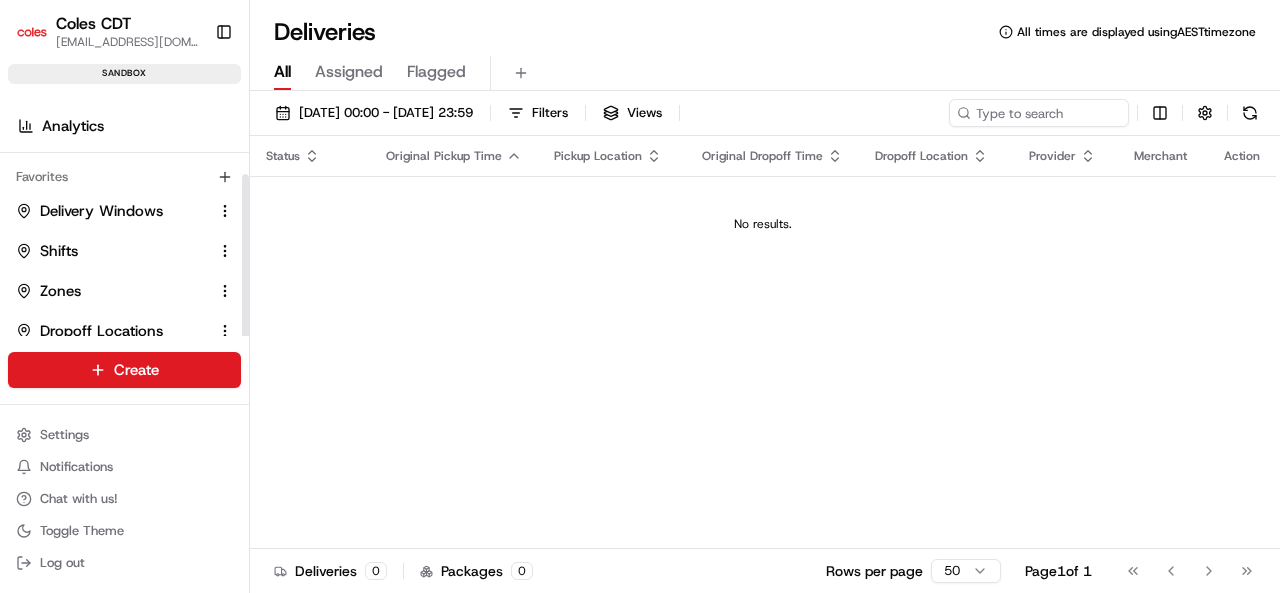 click on "Favorites Delivery Windows Shifts Zones Dropoff Locations Pickup Locations" at bounding box center (124, 275) 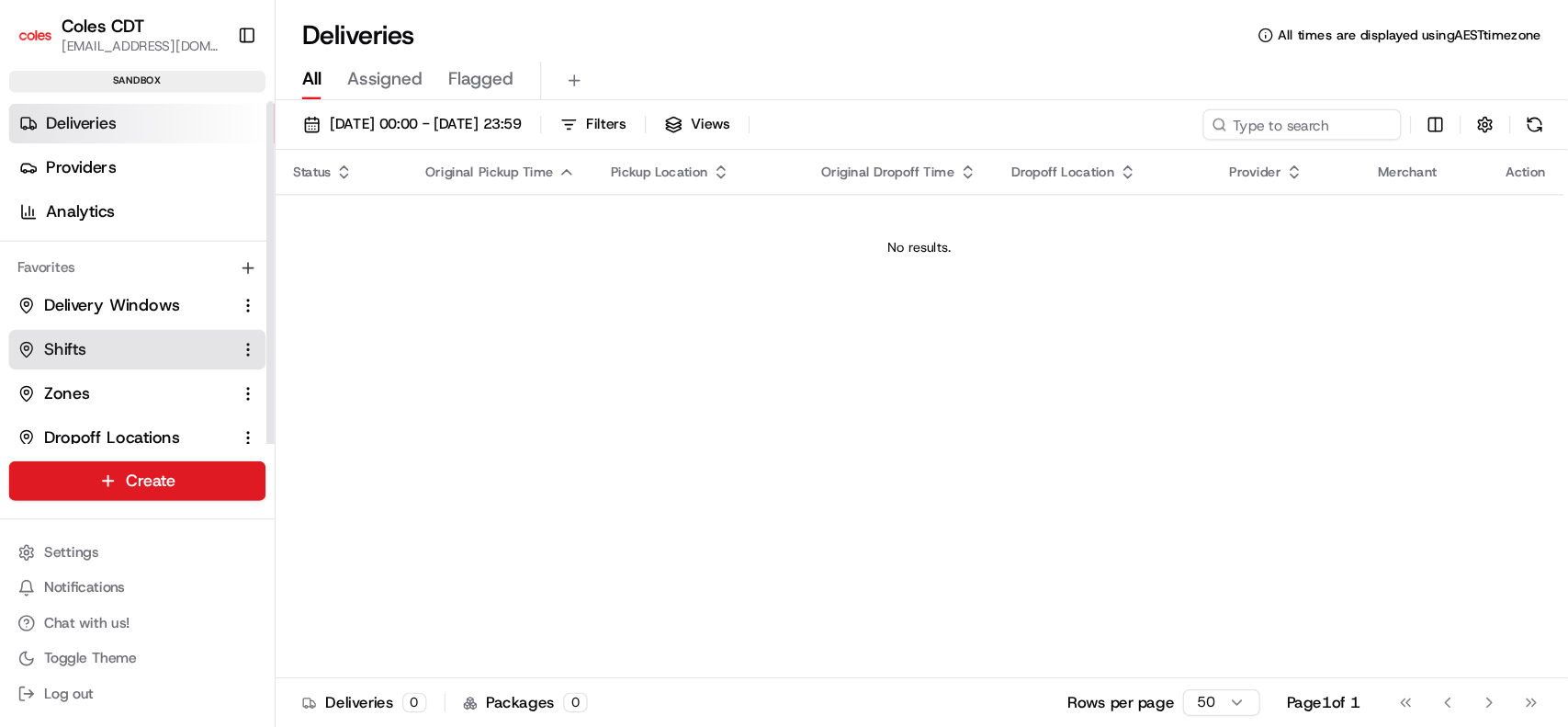 scroll, scrollTop: 0, scrollLeft: 0, axis: both 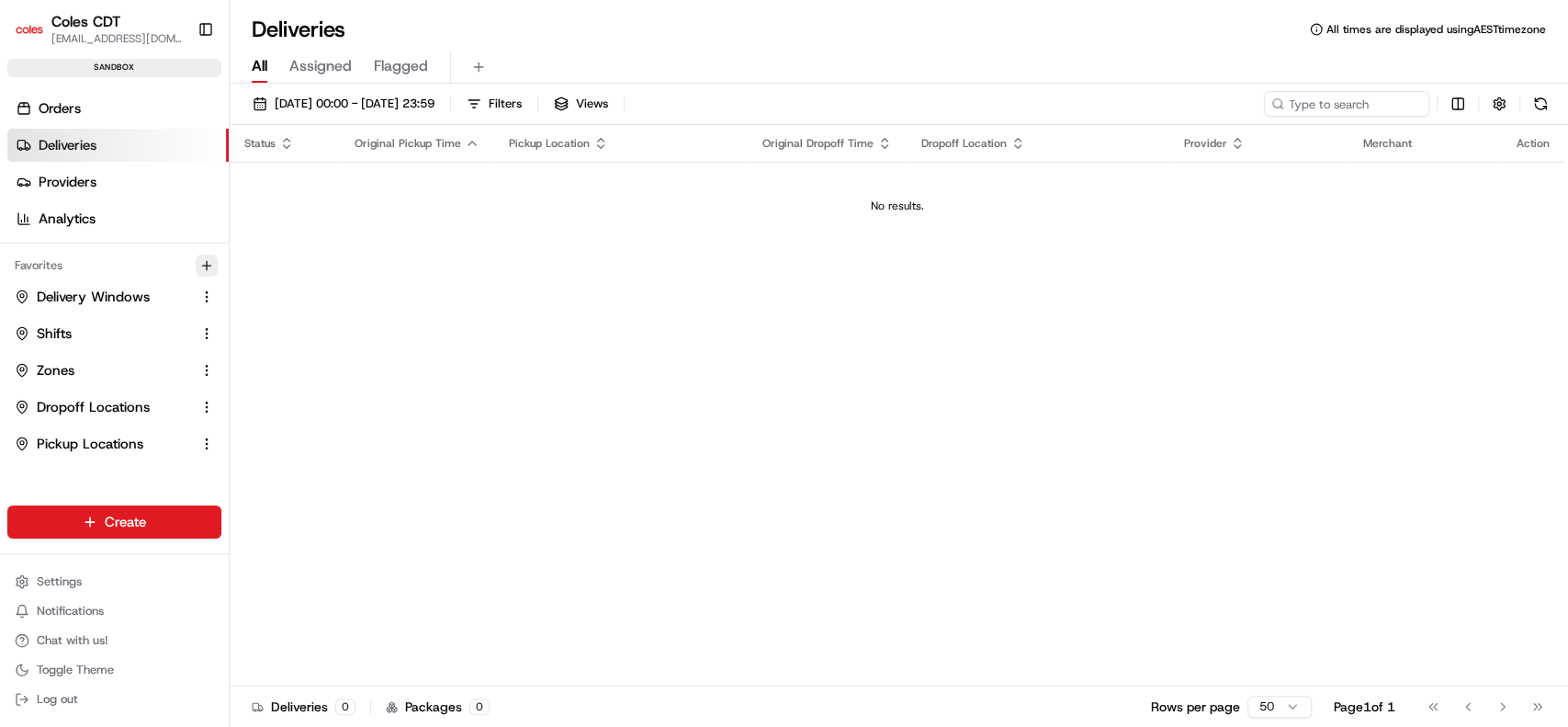 click 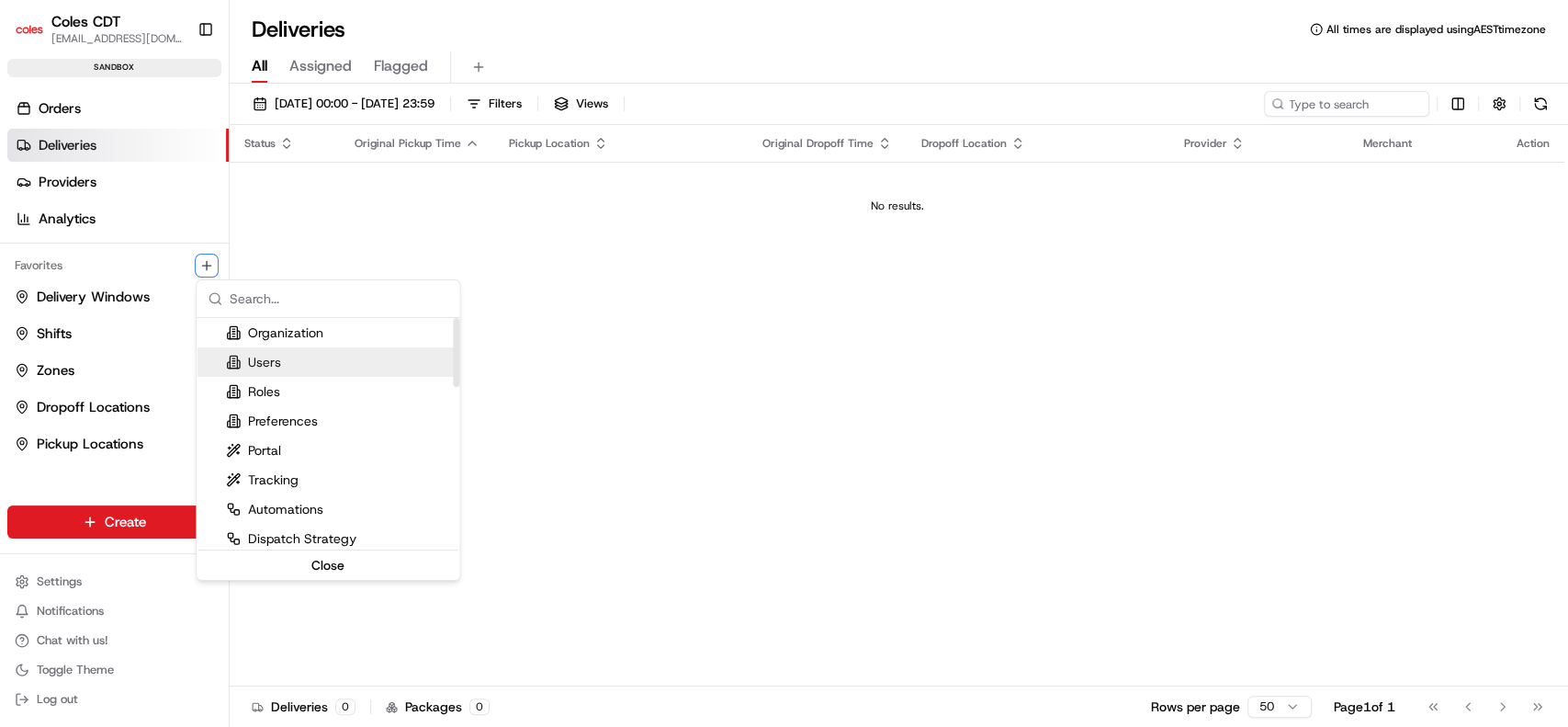 click on "Coles CDT anup.akalapura@coles.com.au Toggle Sidebar sandbox Orders Deliveries Providers Analytics Favorites Delivery Windows Shifts Zones Dropoff Locations Pickup Locations Main Menu Members & Organization Organization Users Roles Preferences Customization Tracking Orchestration Automations Dispatch Strategy Optimization Strategy Locations Pickup Locations Dropoff Locations Zones Shifts Delivery Windows Billing Billing Refund Requests Integrations Notification Triggers Webhooks API Keys Request Logs Create Settings Notifications Chat with us! Toggle Theme Log out Deliveries All times are displayed using  AEST  timezone All Assigned Flagged 10/07/2025 00:00 - 10/07/2025 23:59 Filters Views Status Original Pickup Time Pickup Location Original Dropoff Time Dropoff Location Provider Merchant Action No results. Deliveries 0 Packages 0 Rows per page 50 Page  1  of   1 Go to first page Go to previous page Go to next page Go to last page" at bounding box center [784, 363] 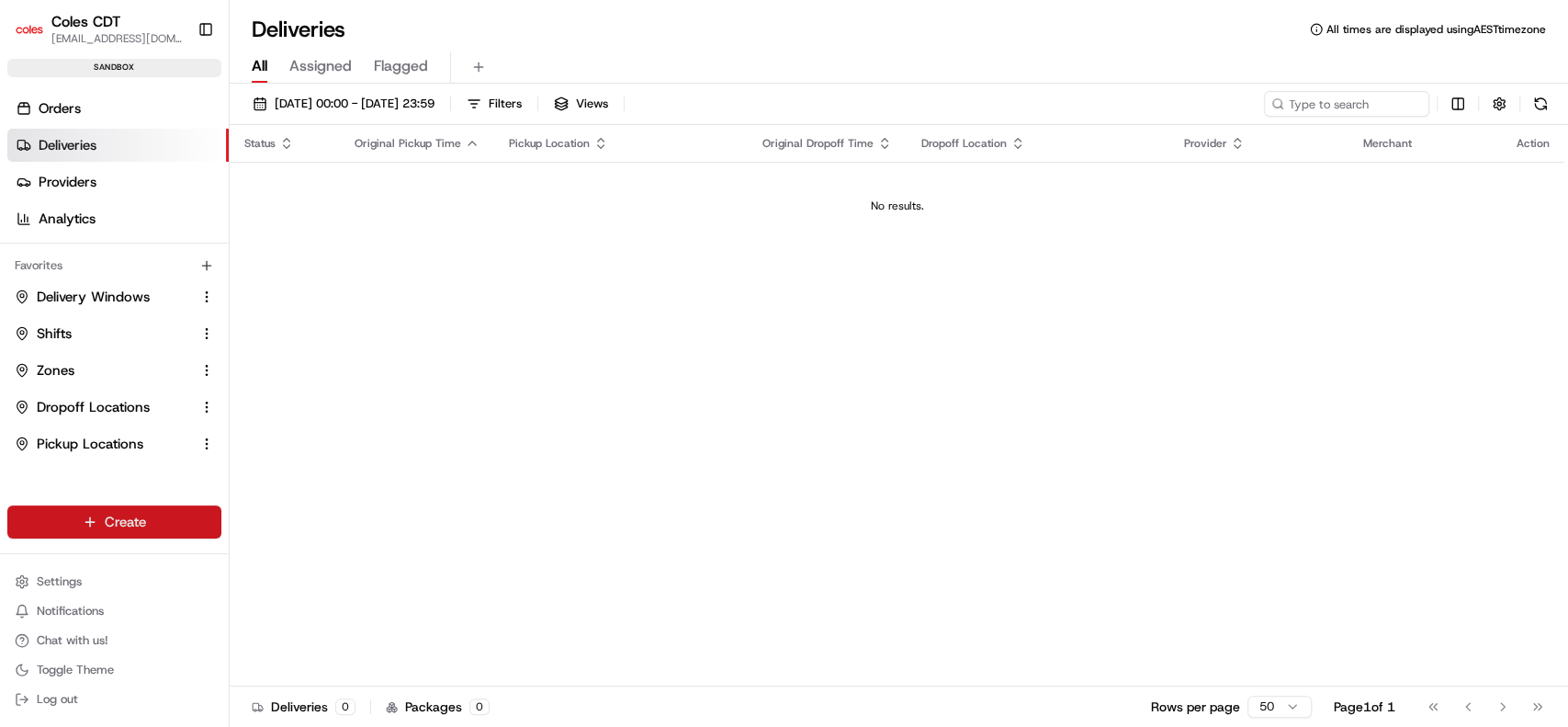 click on "Coles CDT anup.akalapura@coles.com.au Toggle Sidebar sandbox Orders Deliveries Providers Analytics Favorites Delivery Windows Shifts Zones Dropoff Locations Pickup Locations Main Menu Members & Organization Organization Users Roles Preferences Customization Tracking Orchestration Automations Dispatch Strategy Optimization Strategy Locations Pickup Locations Dropoff Locations Zones Shifts Delivery Windows Billing Billing Refund Requests Integrations Notification Triggers Webhooks API Keys Request Logs Create Settings Notifications Chat with us! Toggle Theme Log out Deliveries All times are displayed using  AEST  timezone All Assigned Flagged 10/07/2025 00:00 - 10/07/2025 23:59 Filters Views Status Original Pickup Time Pickup Location Original Dropoff Time Dropoff Location Provider Merchant Action No results. Deliveries 0 Packages 0 Rows per page 50 Page  1  of   1 Go to first page Go to previous page Go to next page Go to last page" at bounding box center [784, 363] 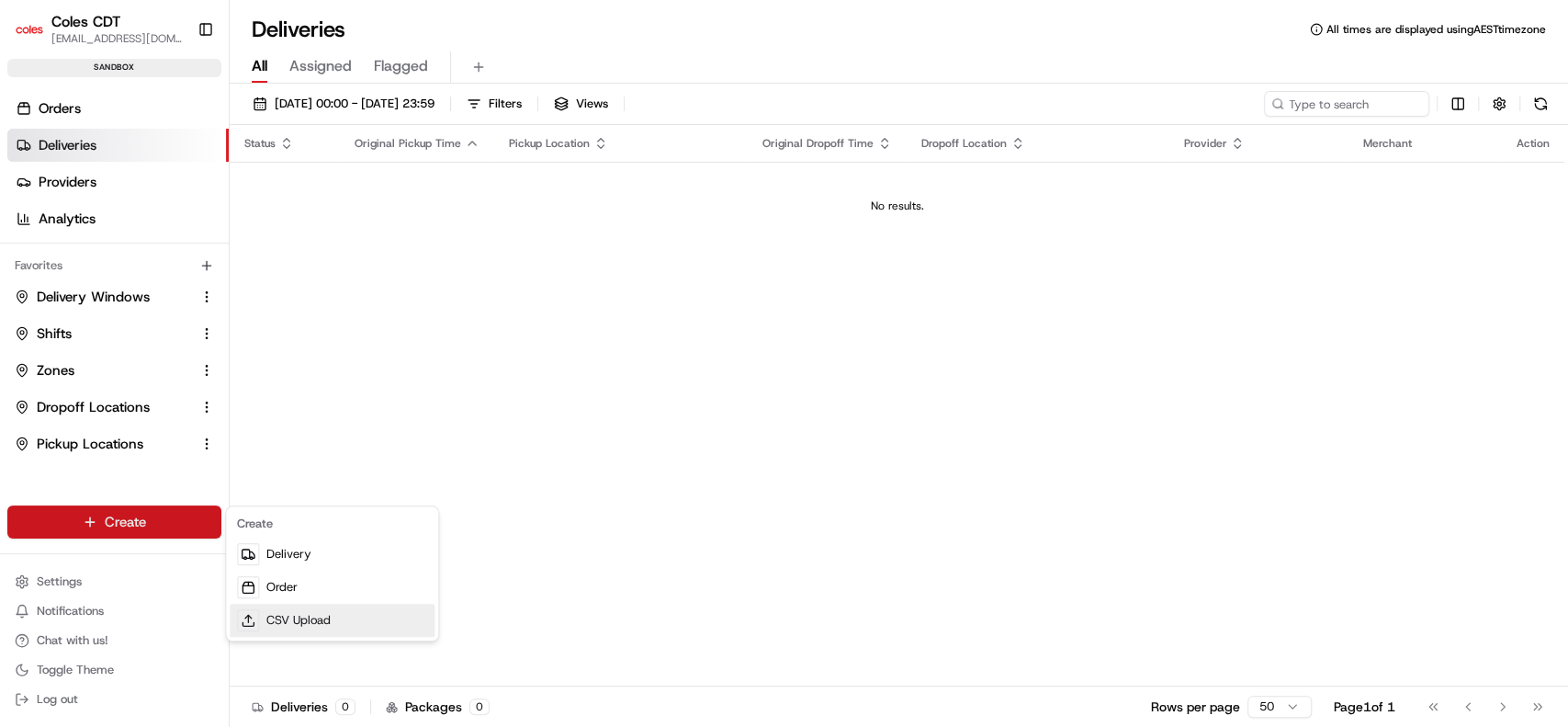 click on "CSV Upload" at bounding box center [332, 620] 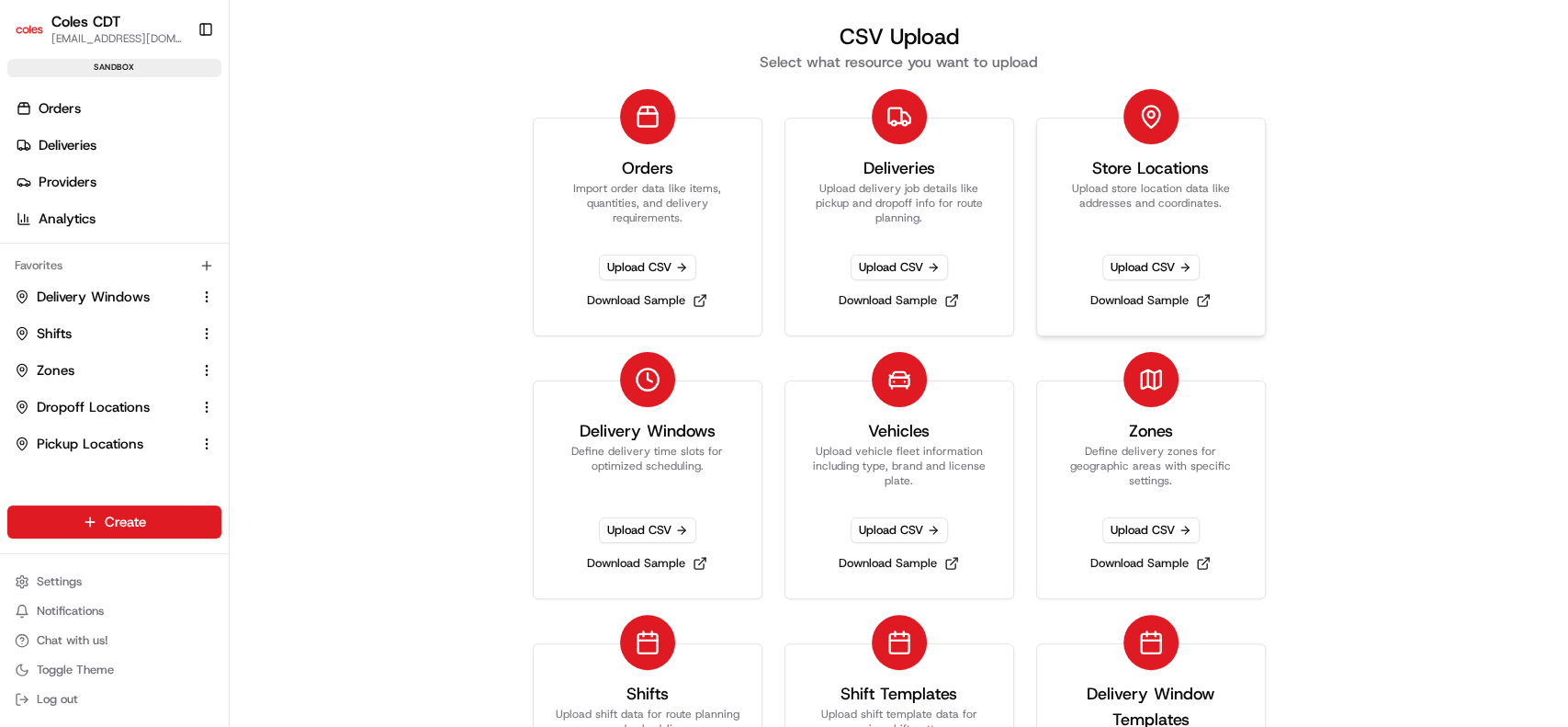 click 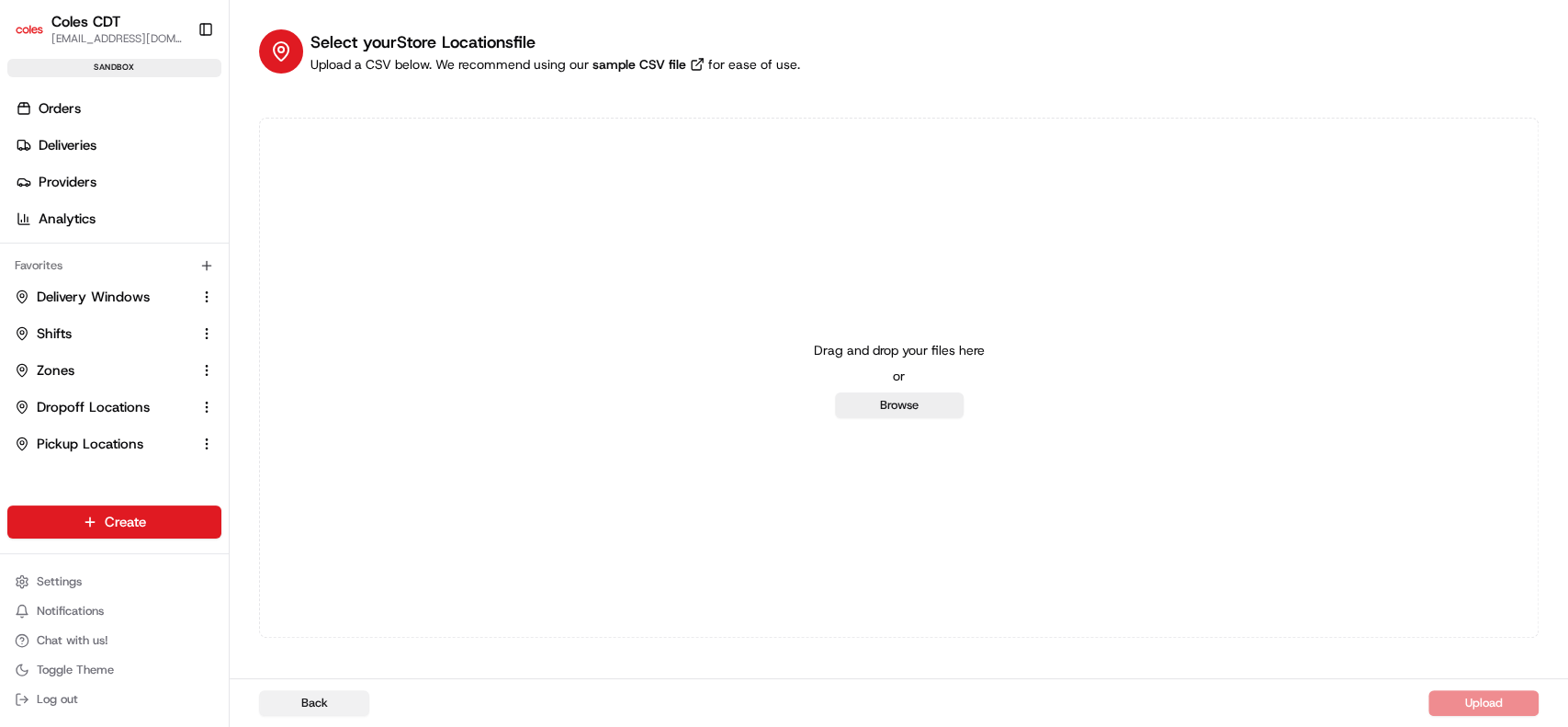 click on "Back" at bounding box center (314, 703) 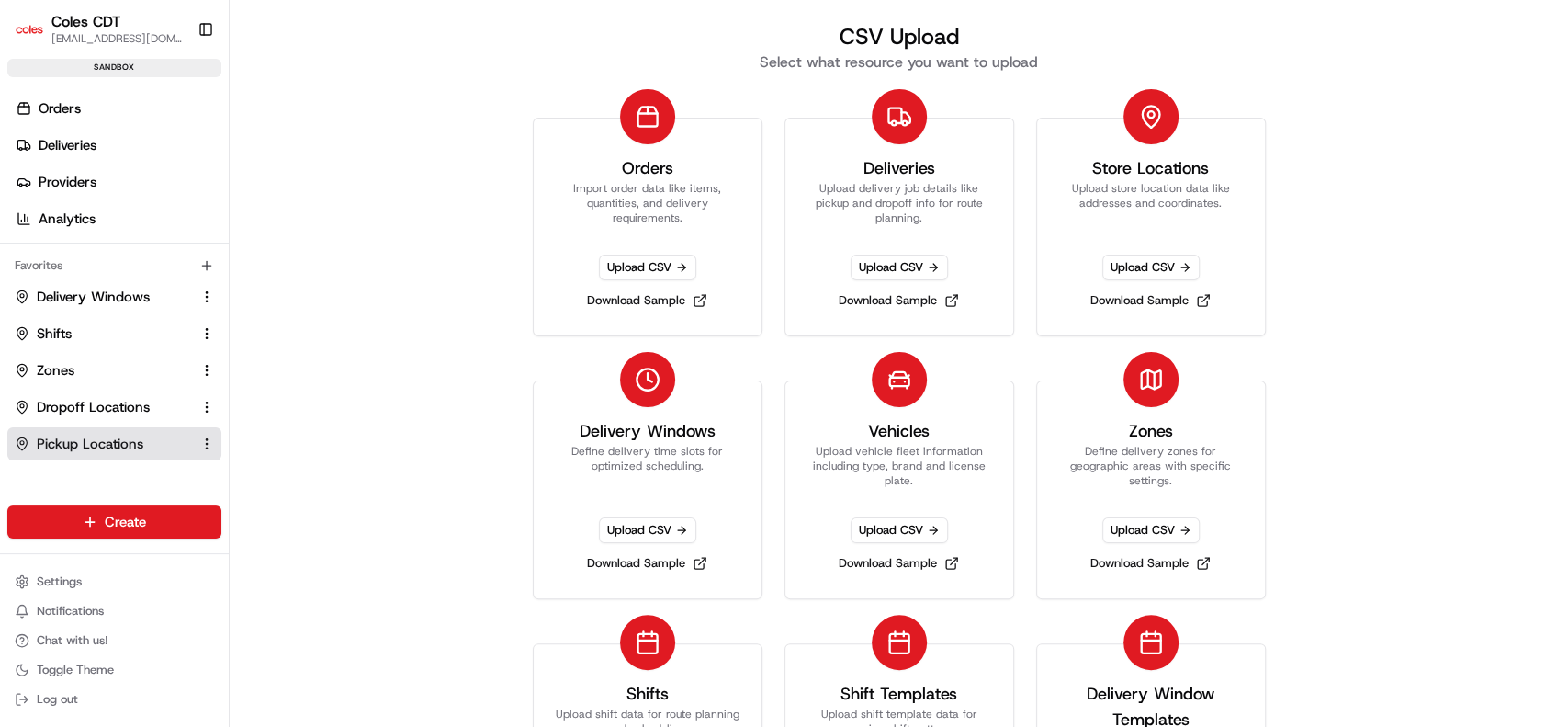 click on "Pickup Locations" at bounding box center (90, 444) 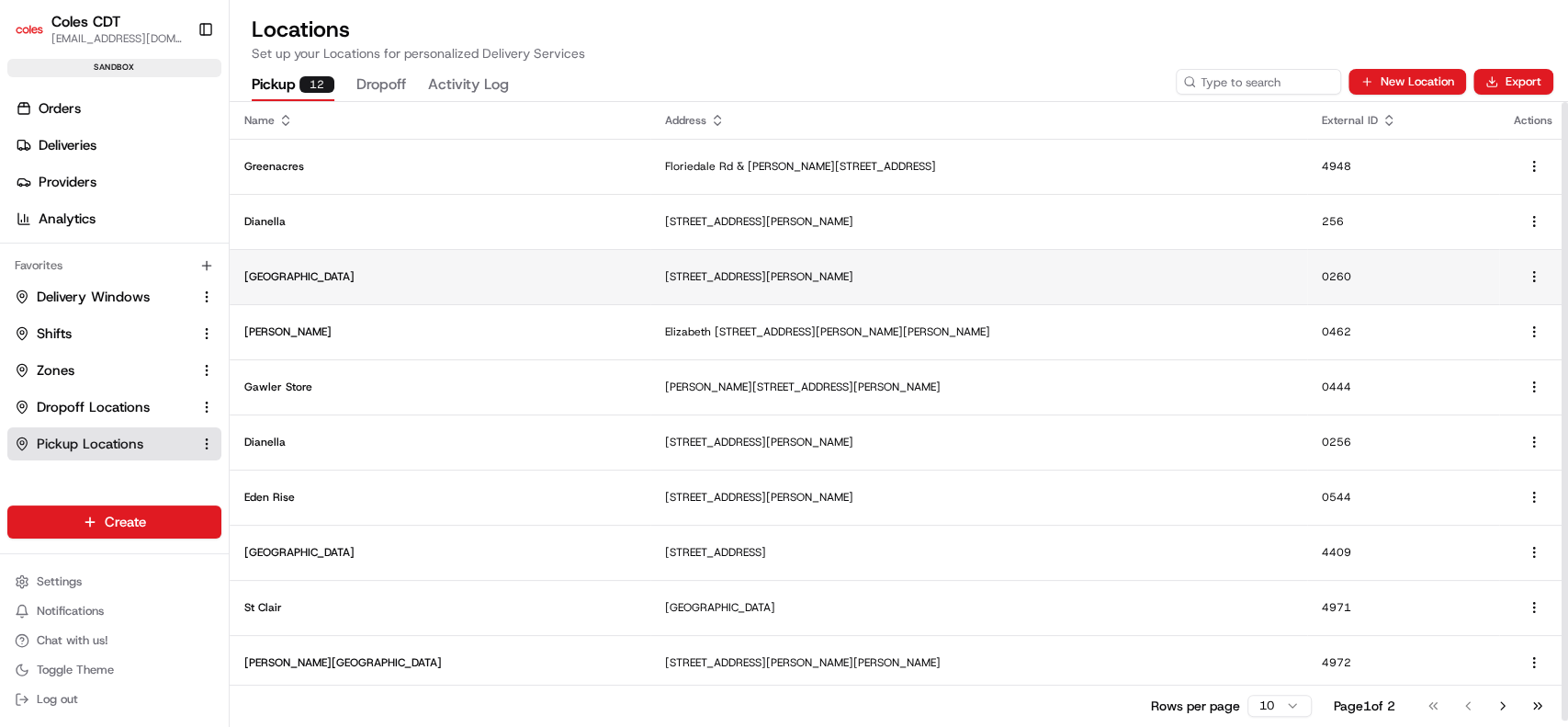click on "Banksia Grove" at bounding box center [440, 277] 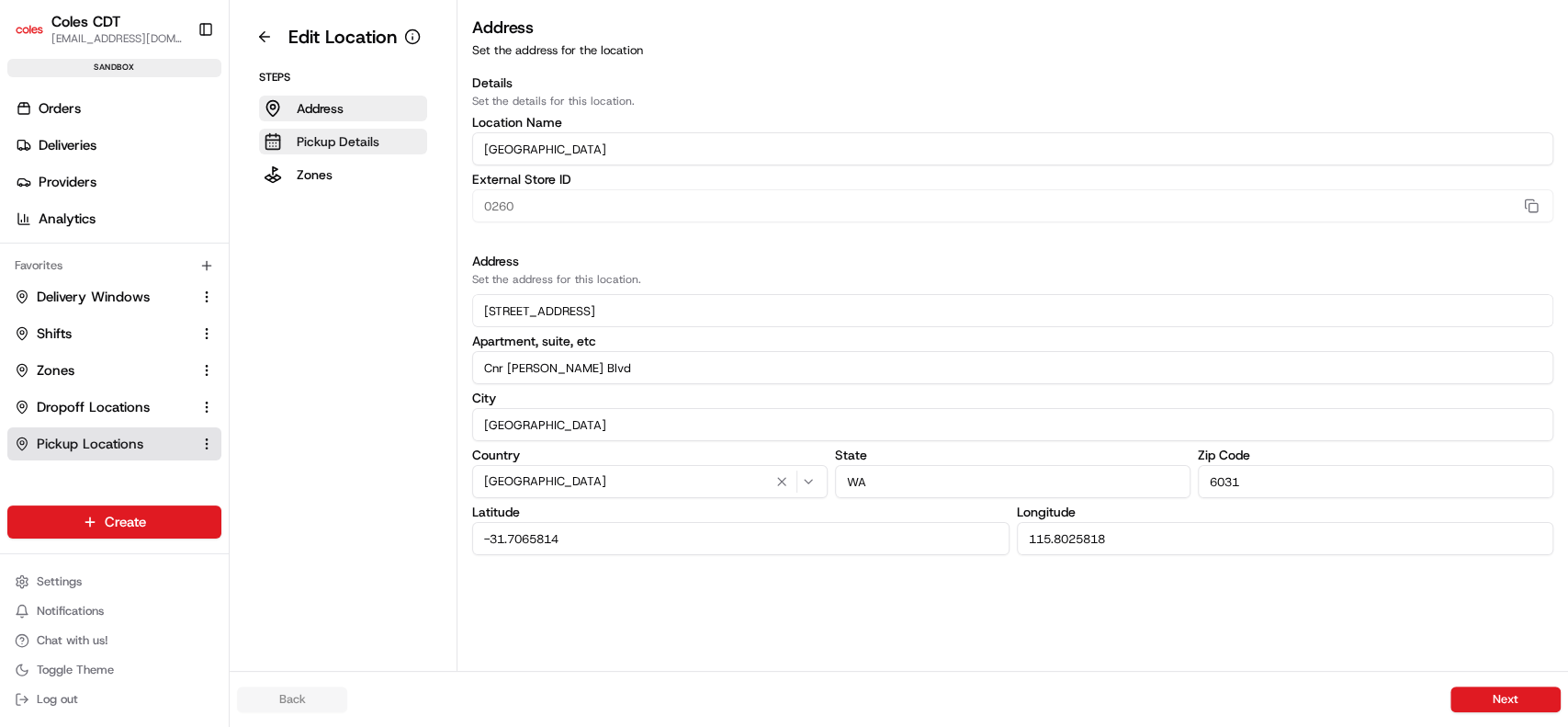 click on "Pickup Details" at bounding box center [338, 142] 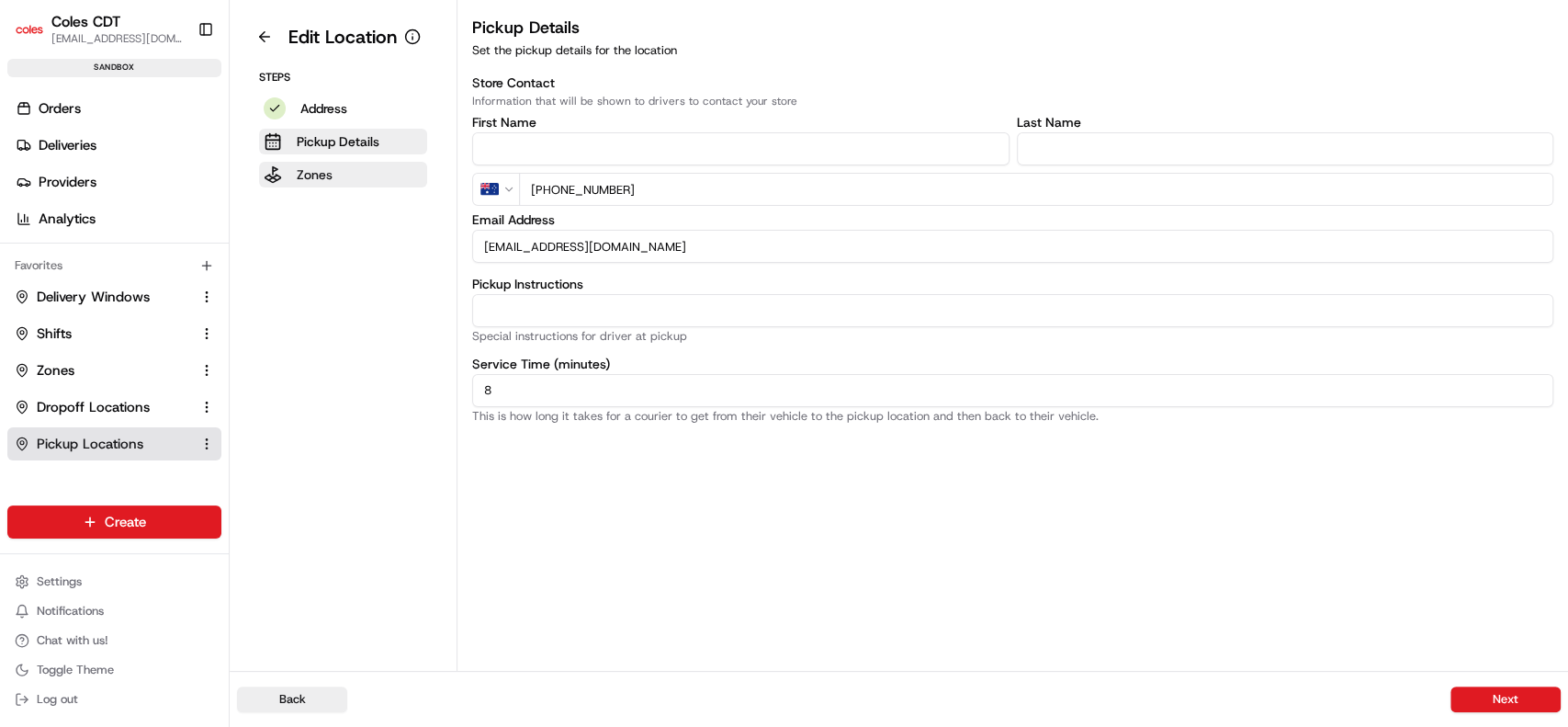 click on "Zones" at bounding box center [343, 175] 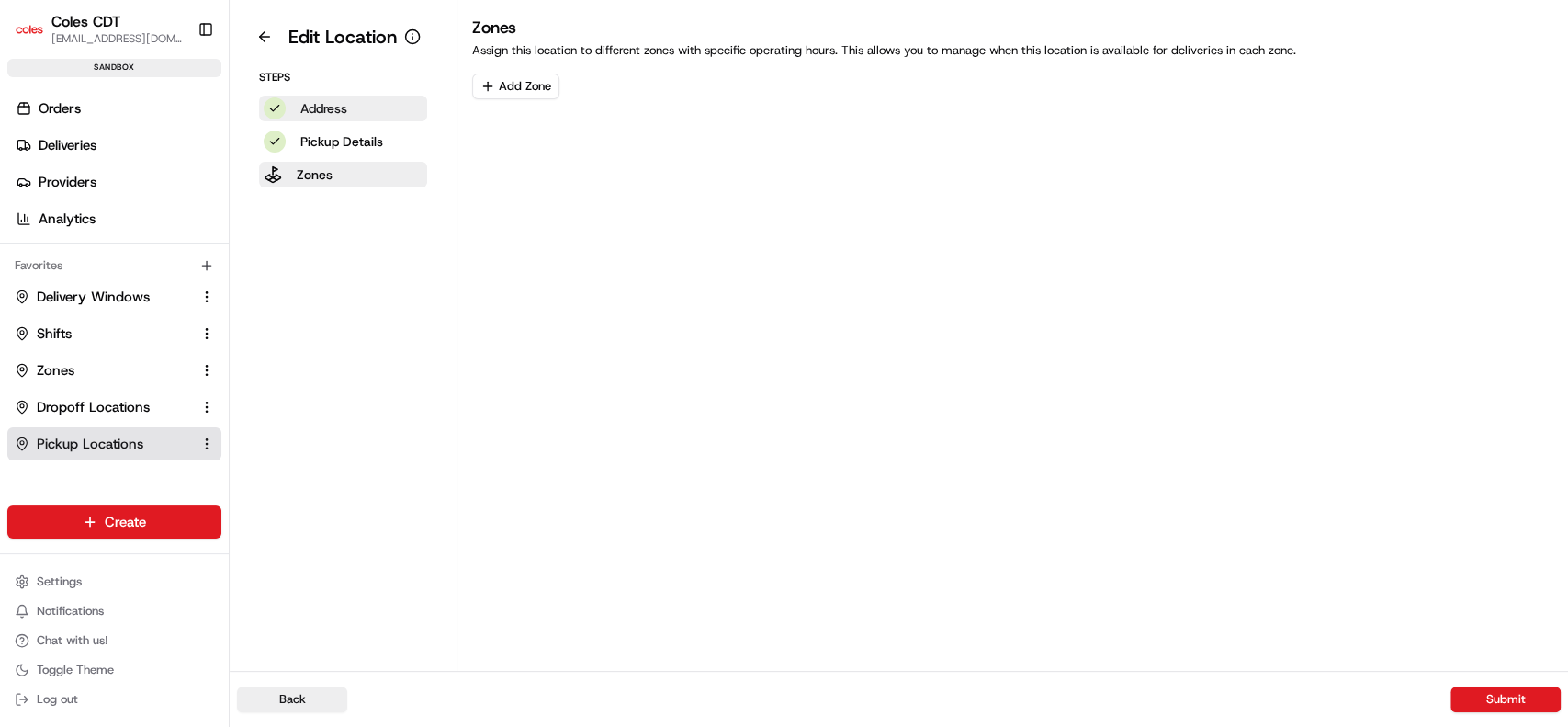 click on "Address" at bounding box center (343, 108) 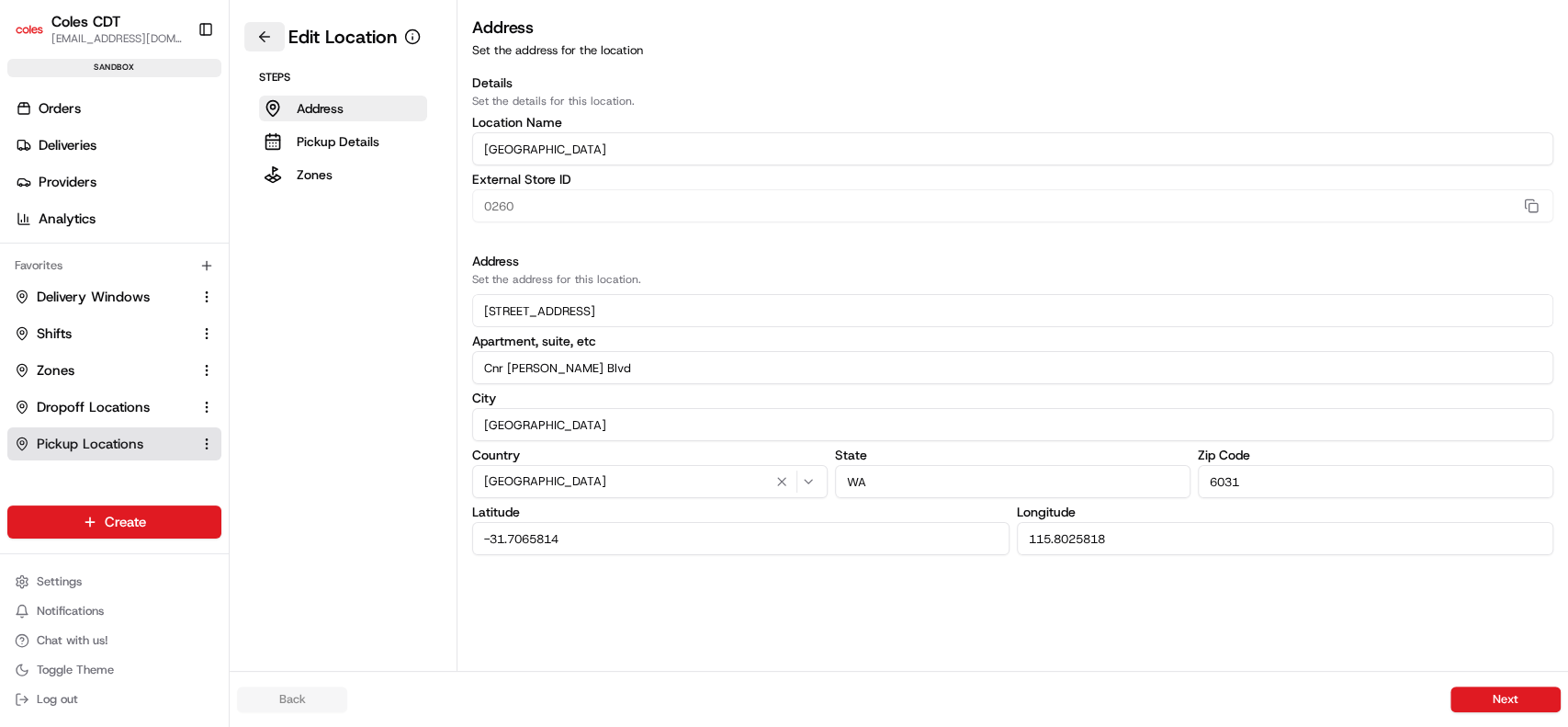 click at bounding box center (265, 37) 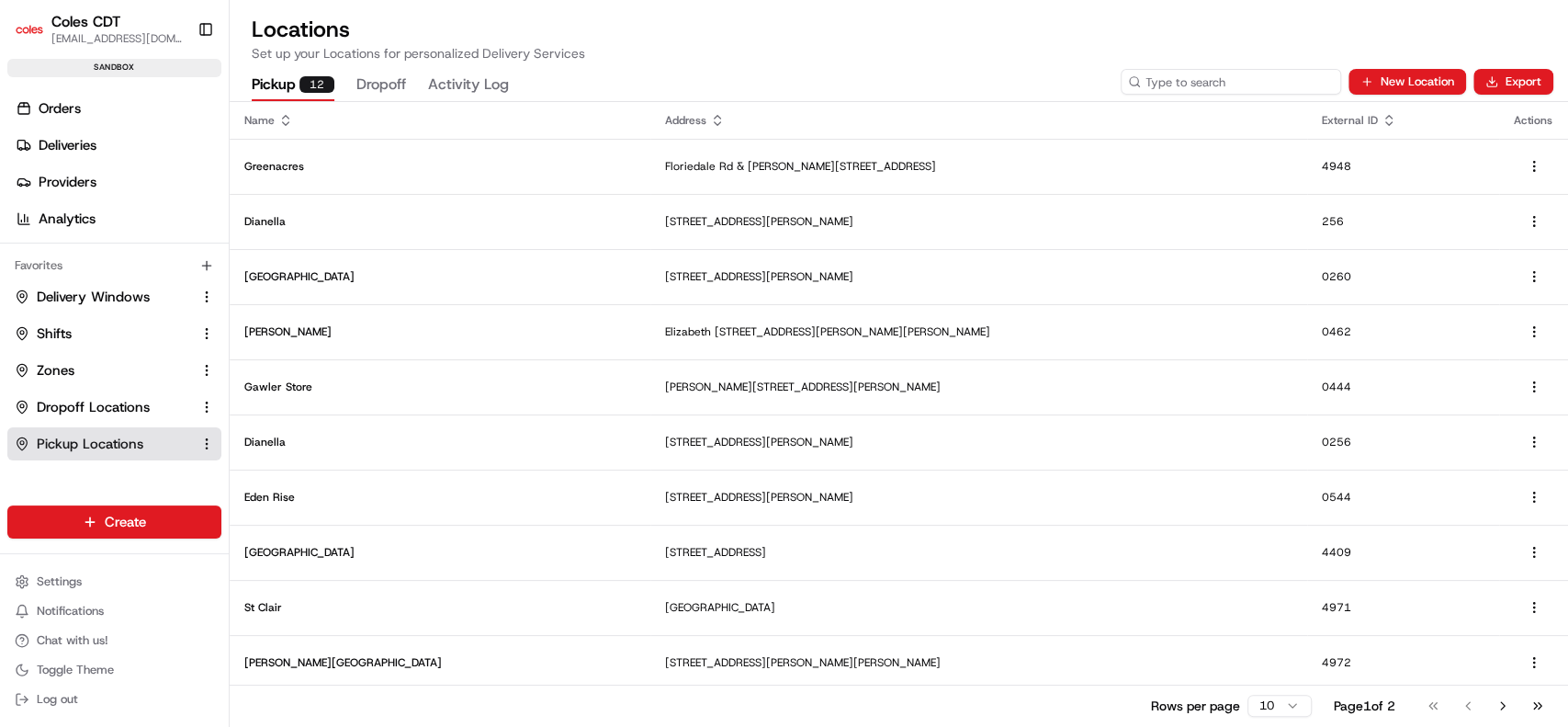 click at bounding box center (1231, 82) 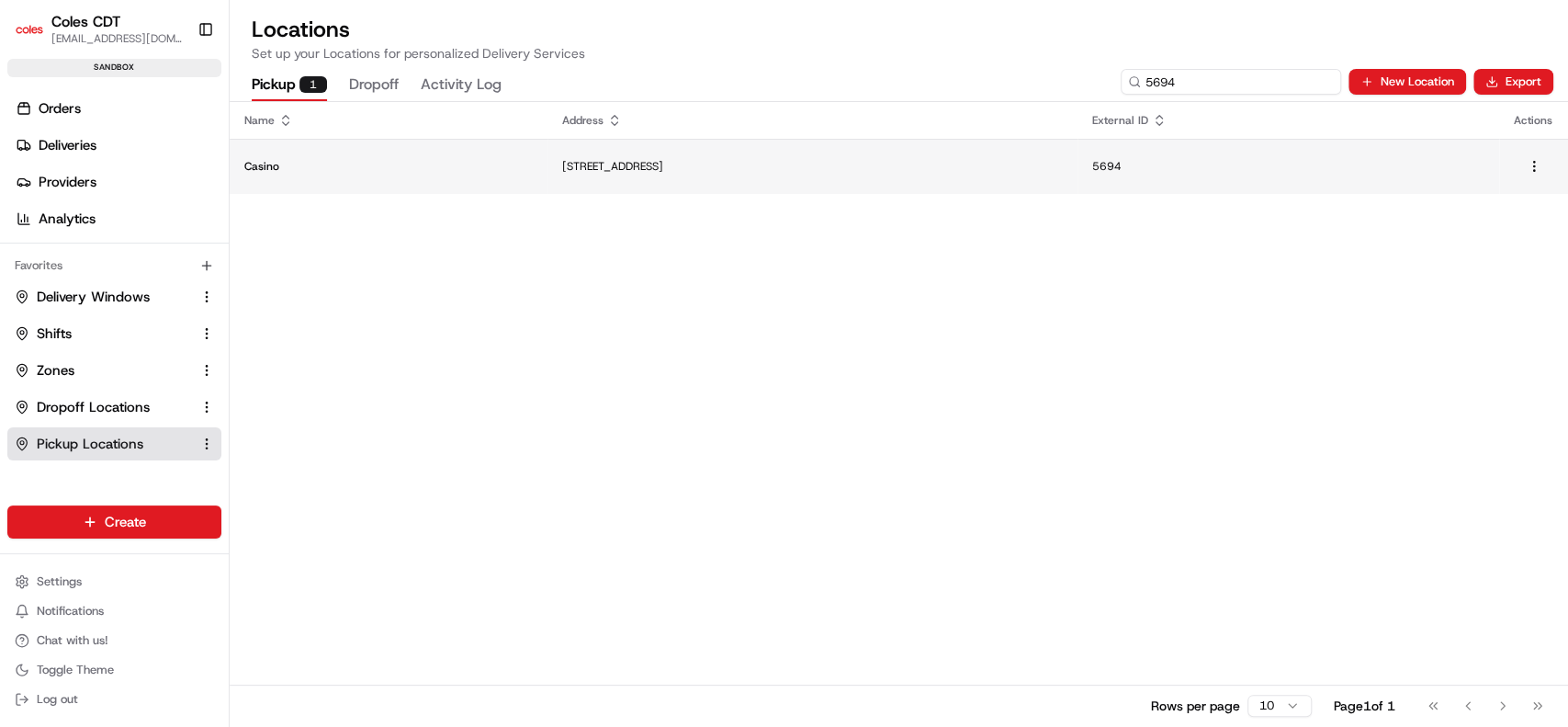 type on "5694" 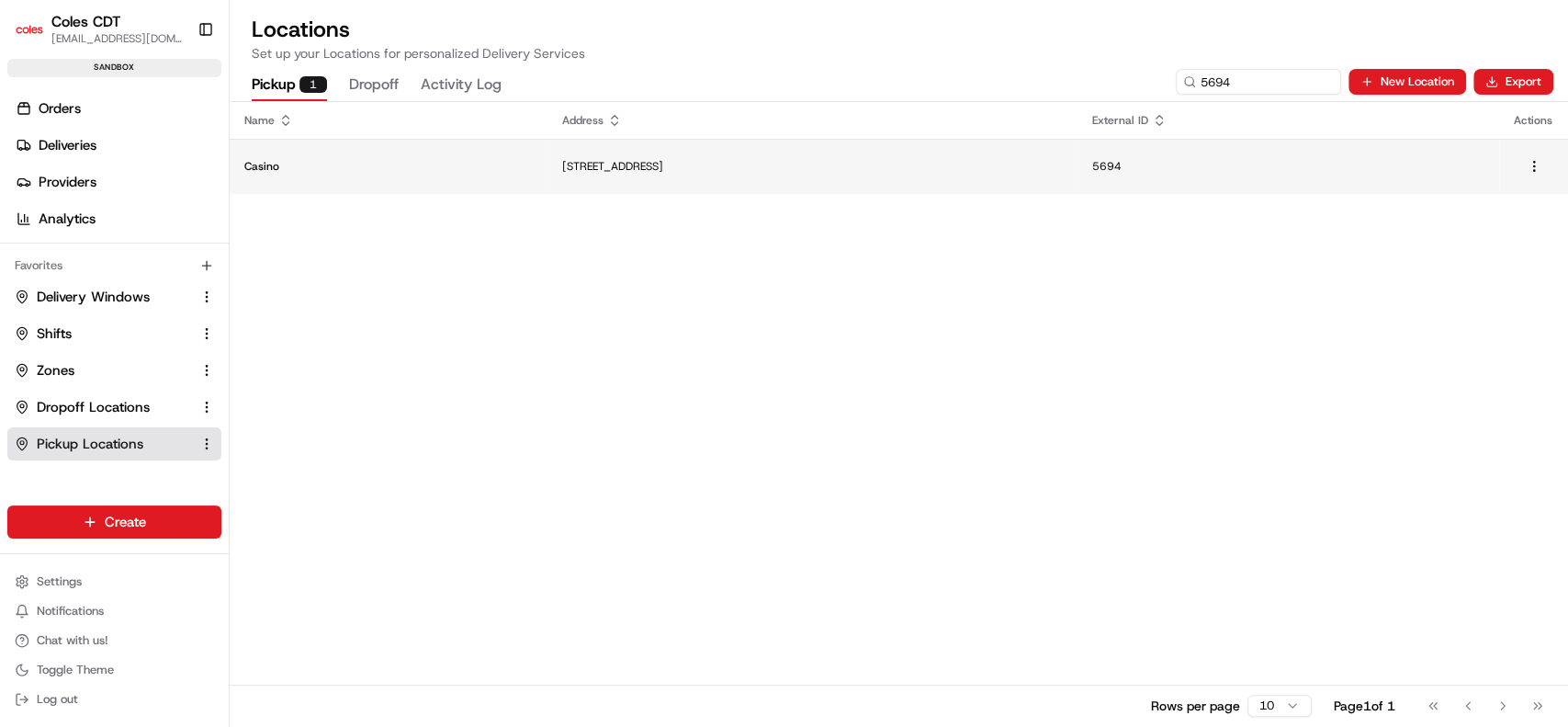 click on "Casino" at bounding box center (389, 166) 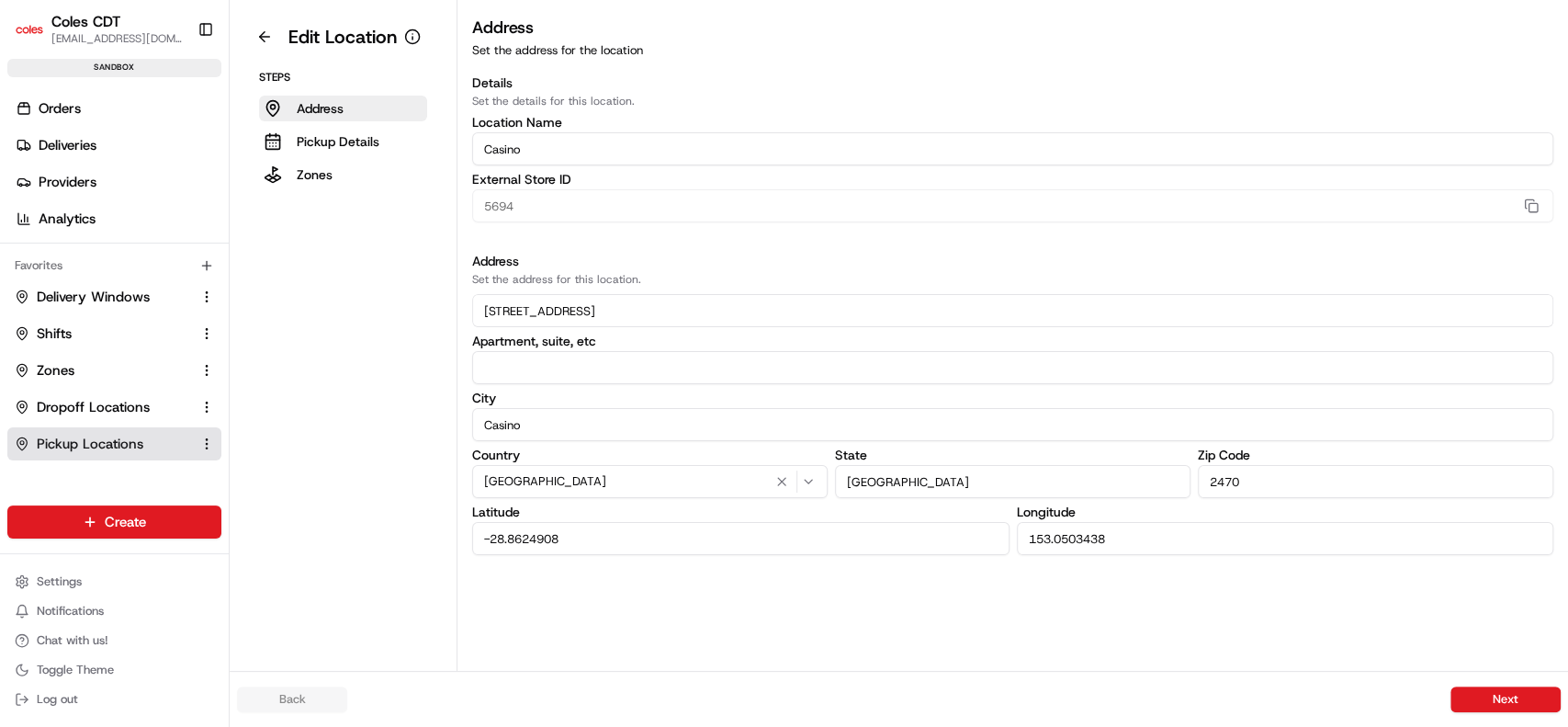 click on "Zones" at bounding box center [343, 175] 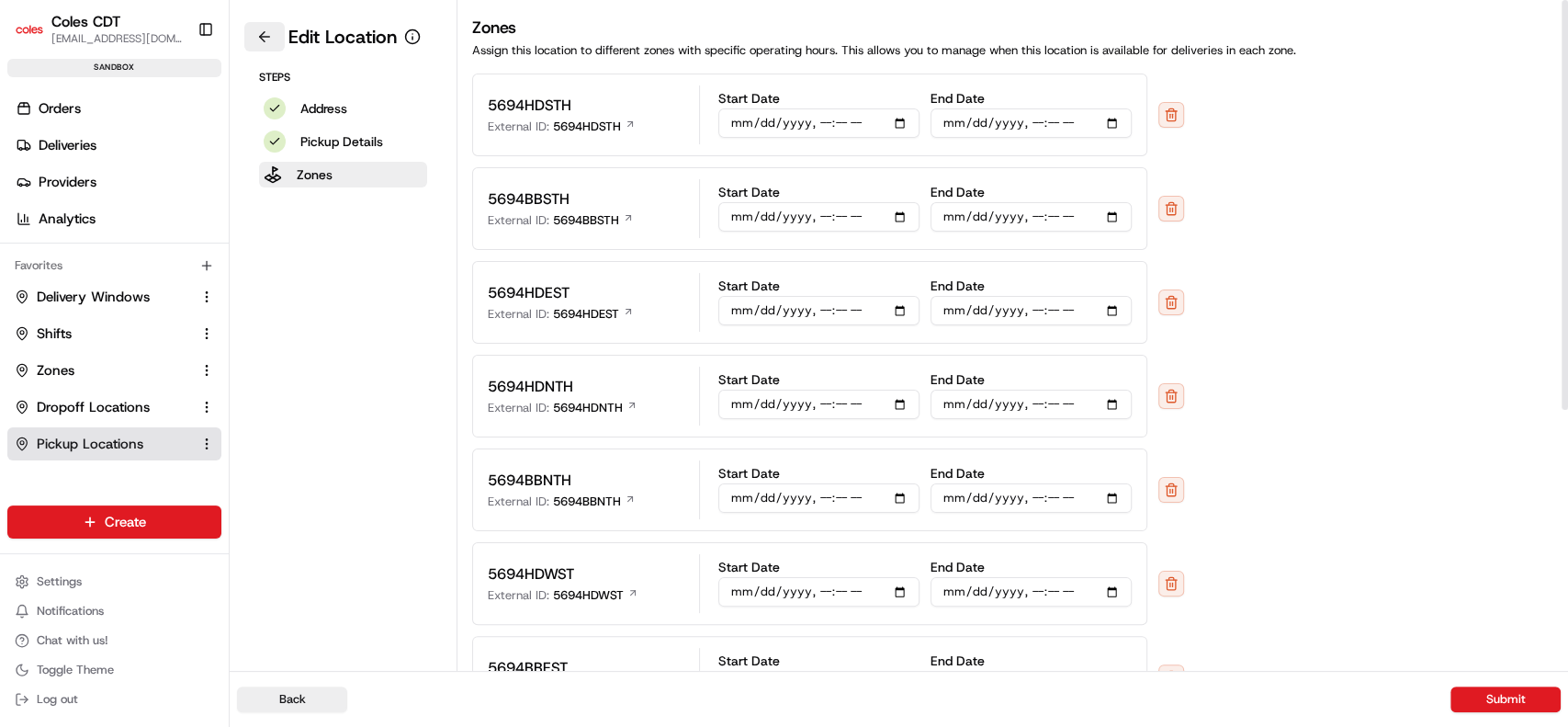 click at bounding box center (265, 37) 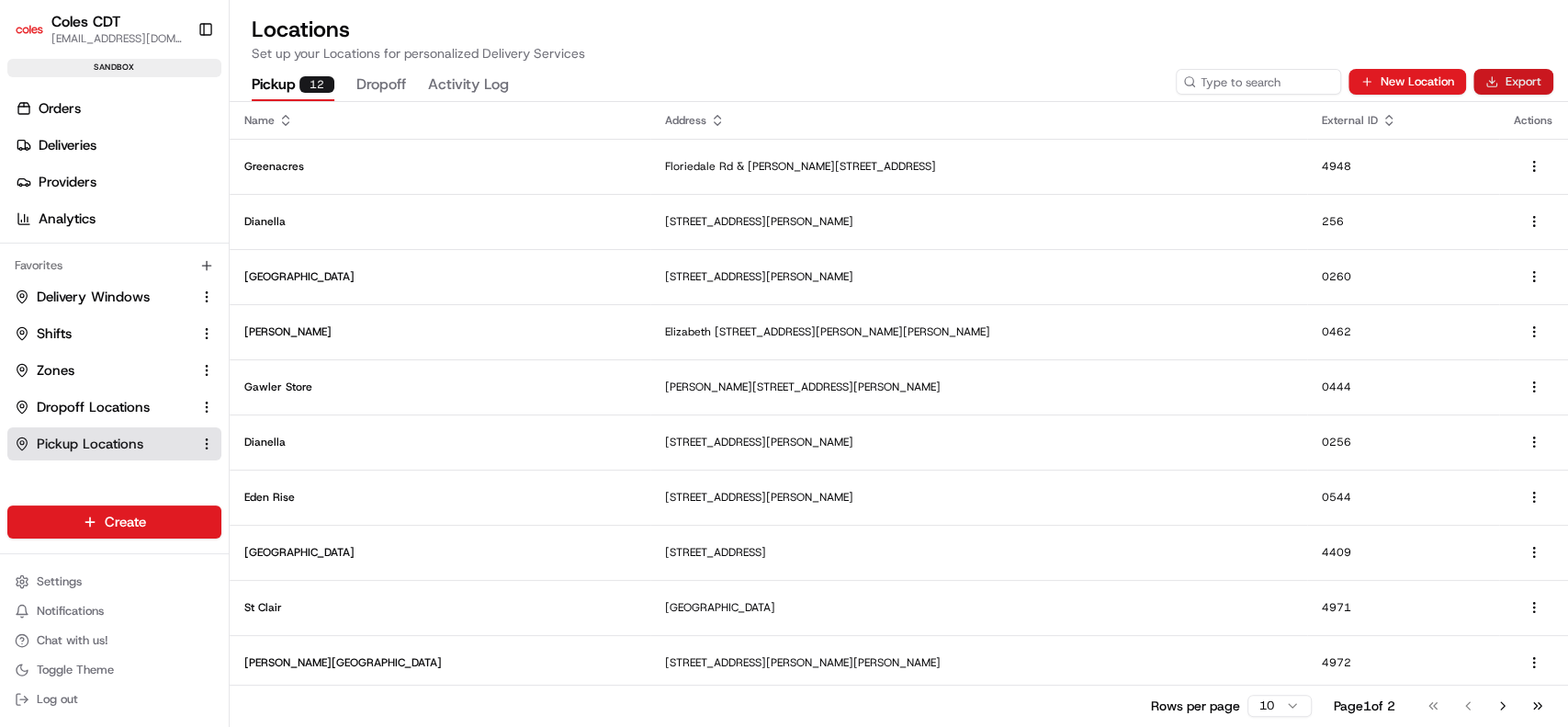 click on "Export" at bounding box center [1513, 82] 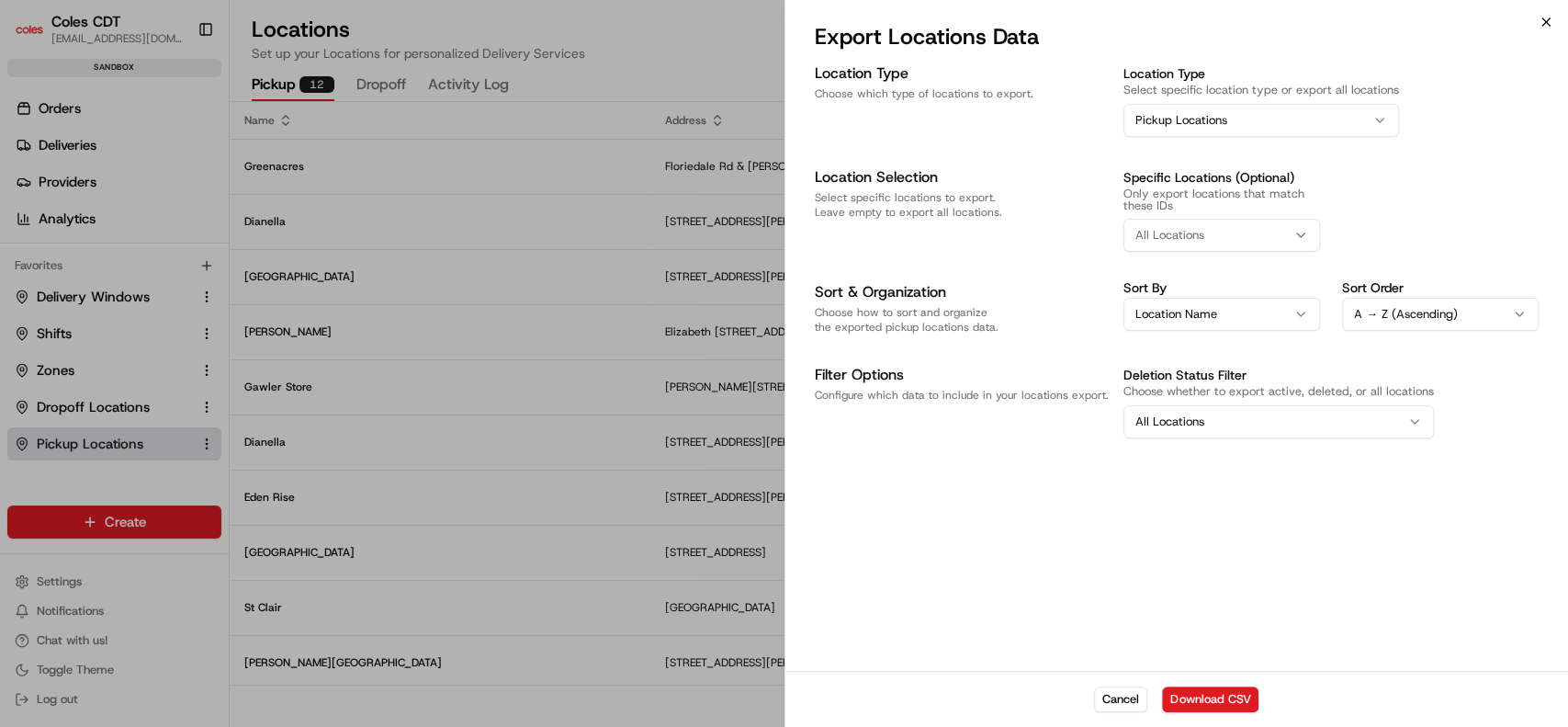 click 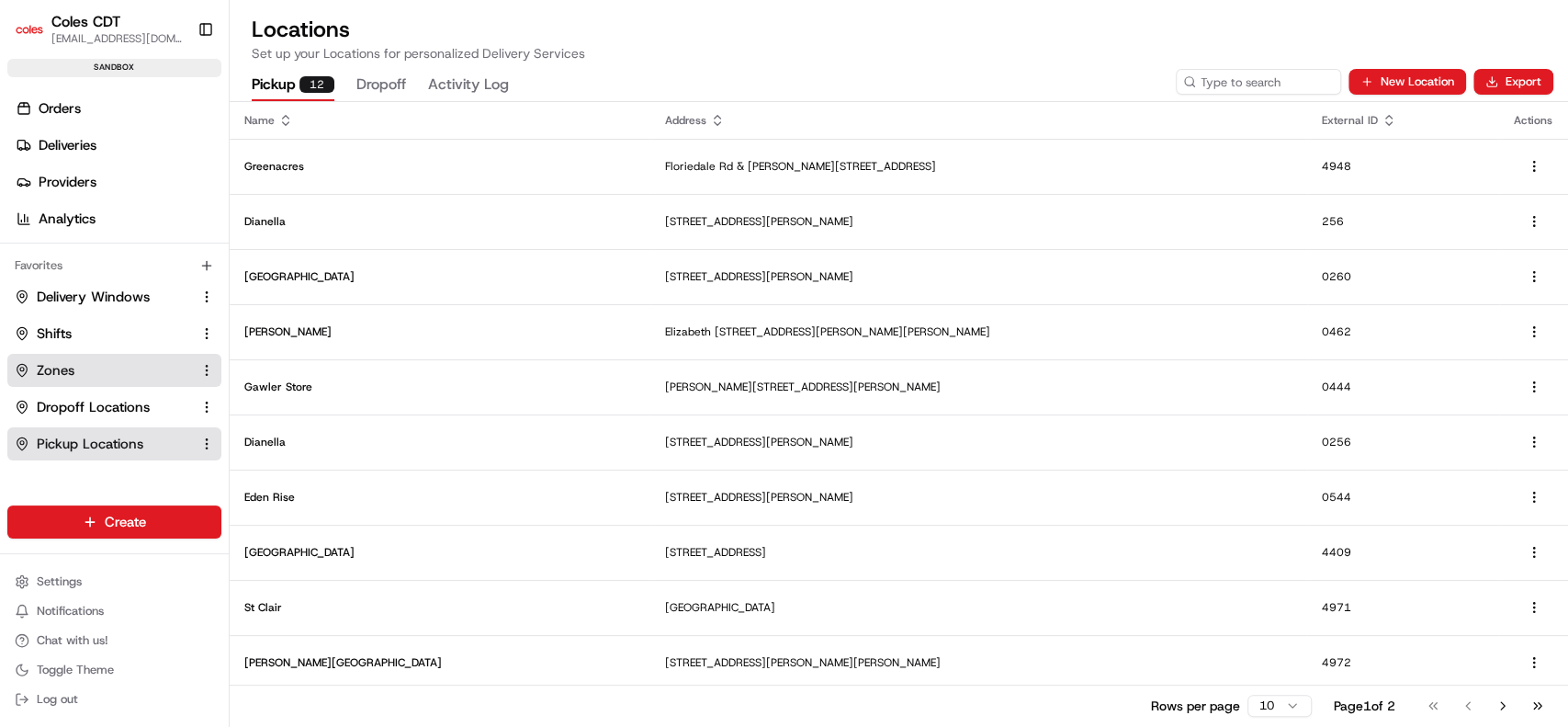 click on "Zones" at bounding box center (55, 370) 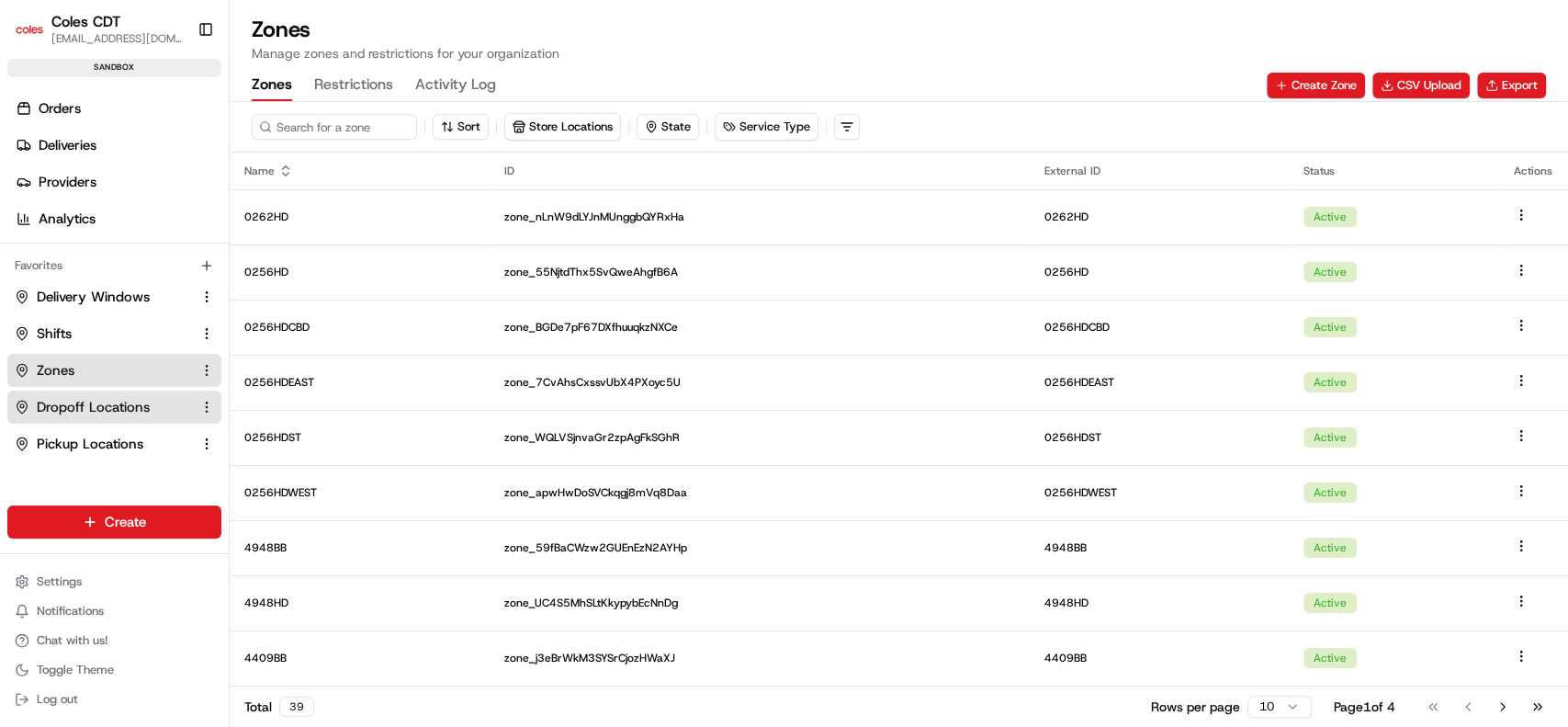 click on "Dropoff Locations" at bounding box center [114, 407] 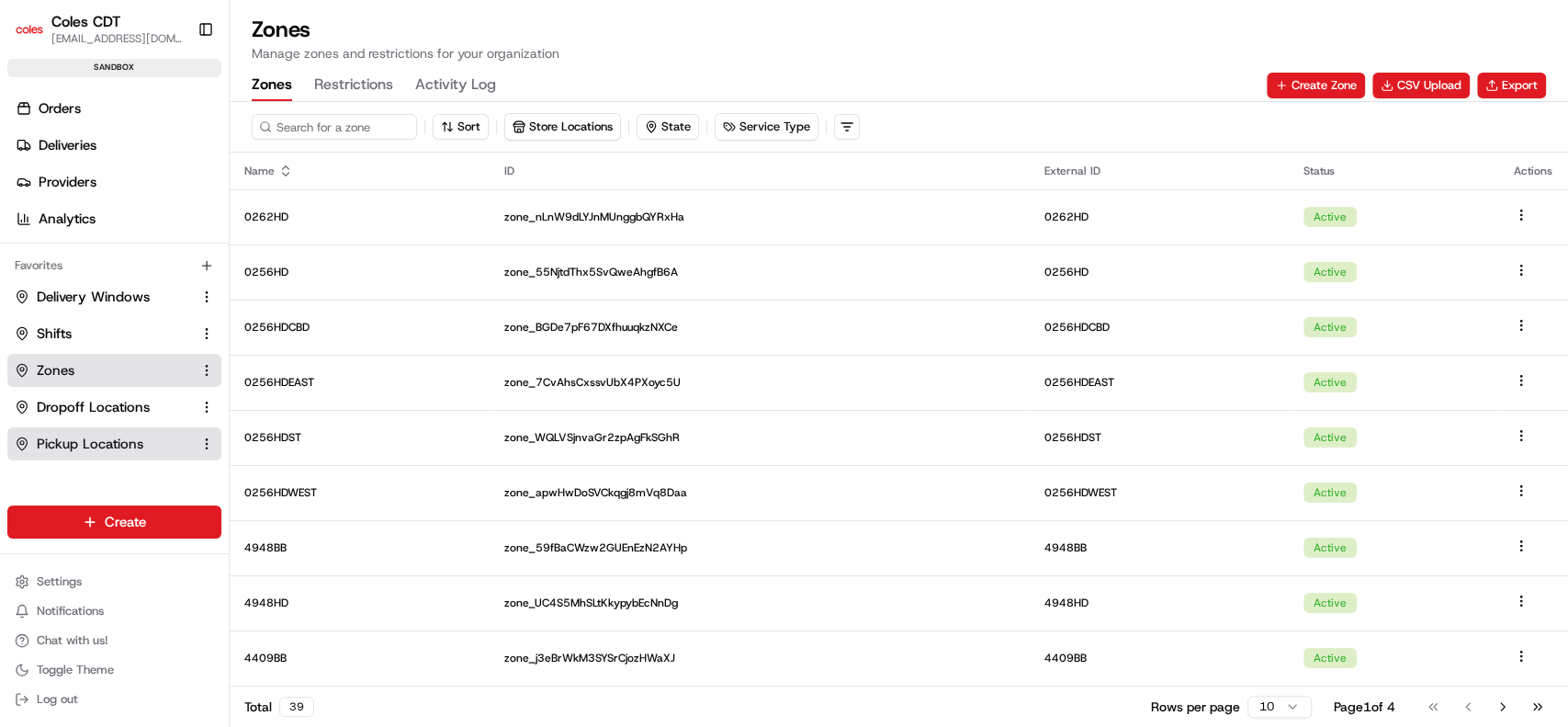 click on "Pickup Locations" at bounding box center (90, 444) 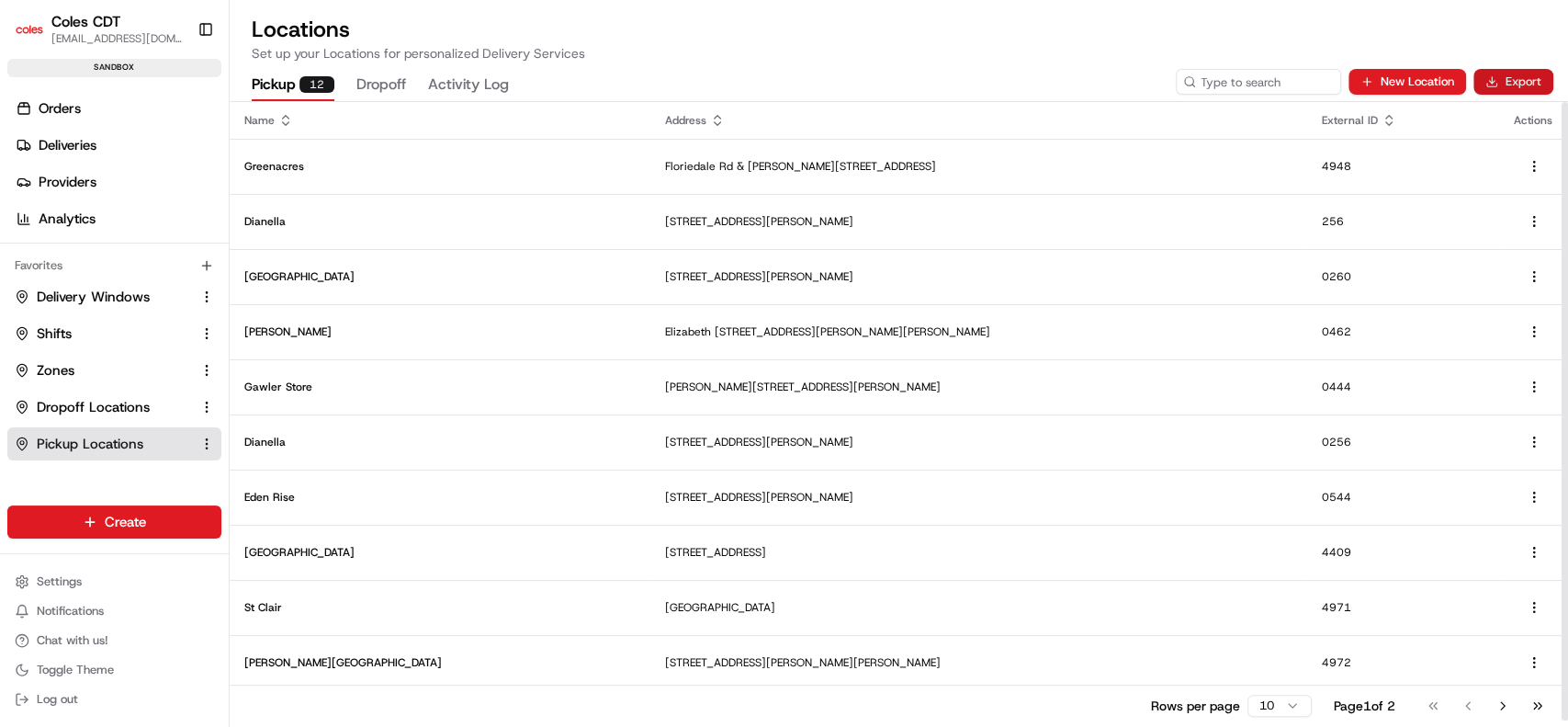 click on "Export" at bounding box center [1513, 82] 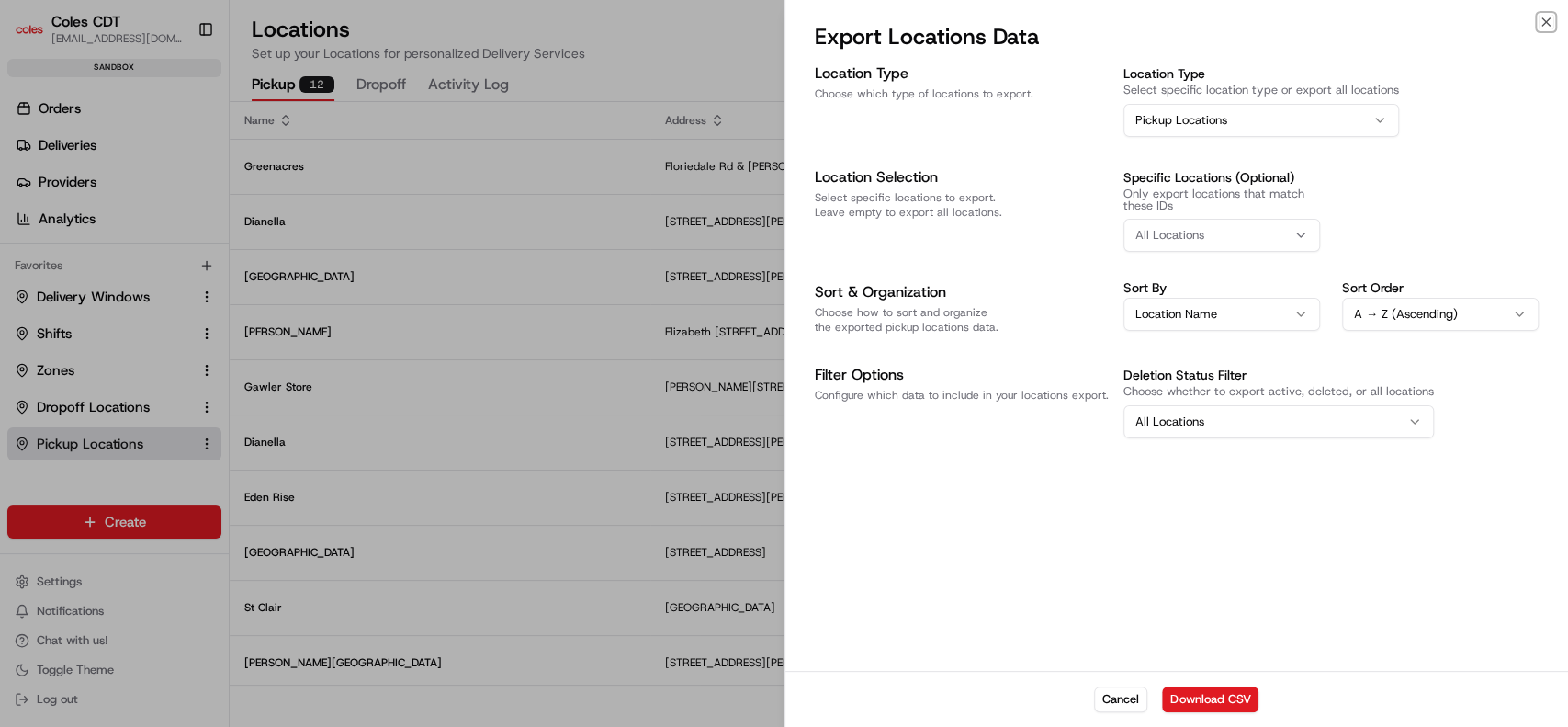 click on "Pickup Locations" at bounding box center (1261, 120) 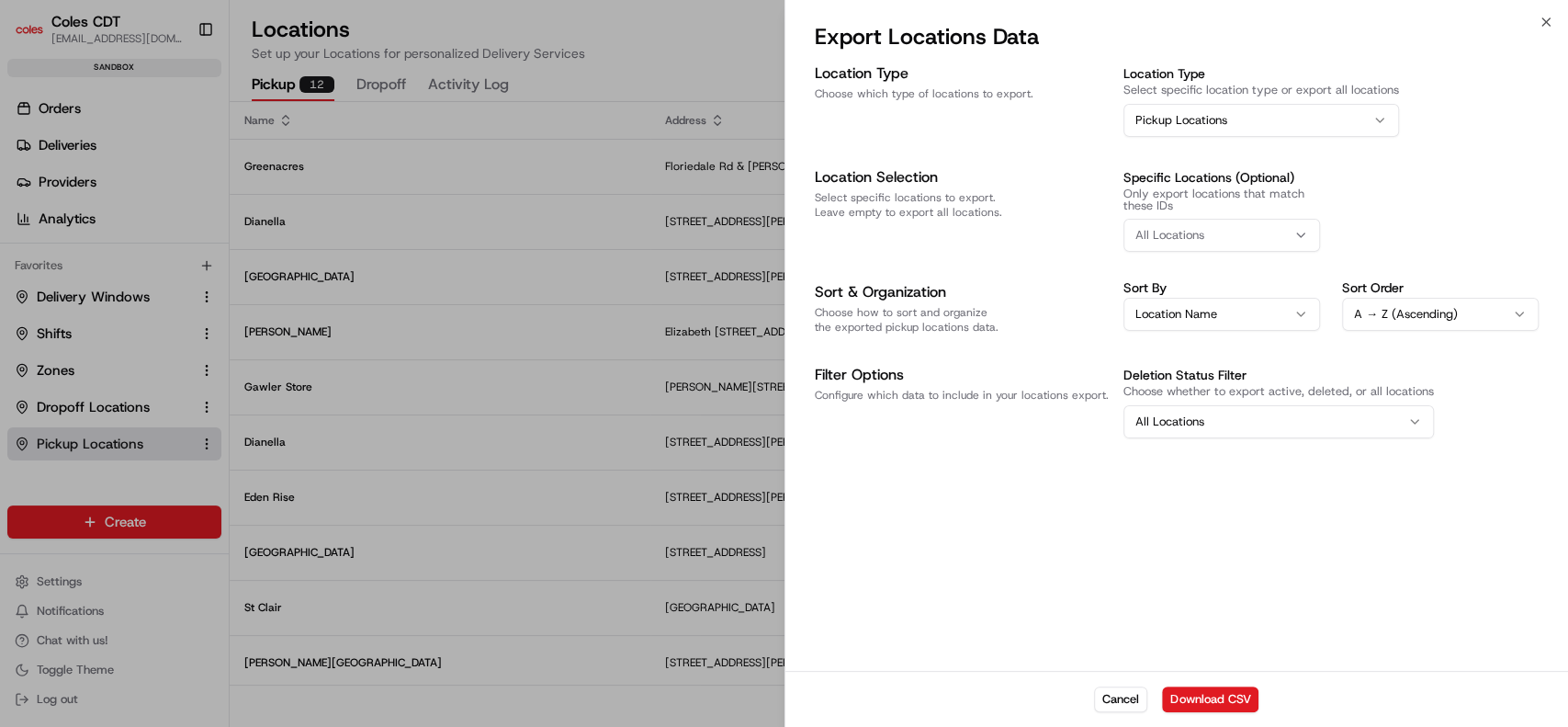 click on "All Locations" at bounding box center [1169, 235] 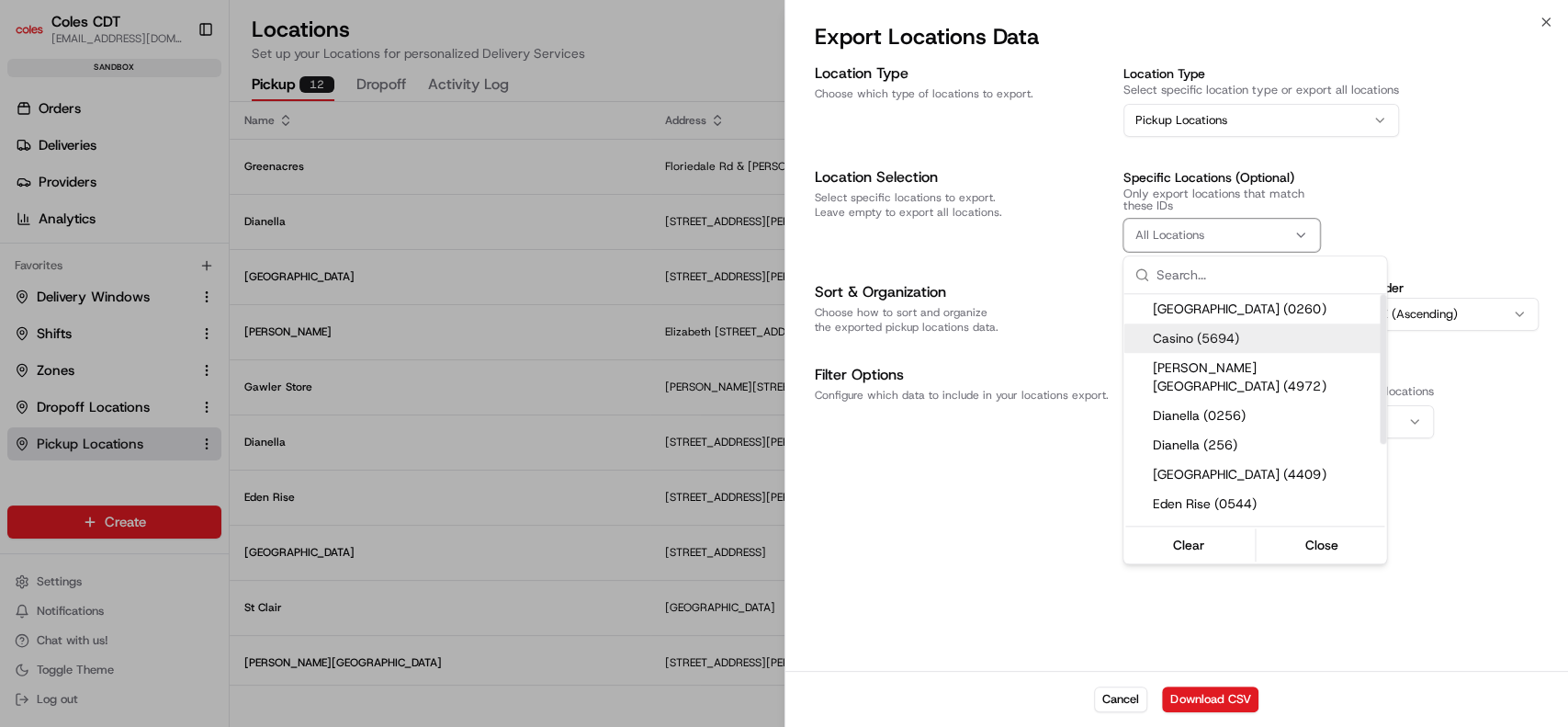 click on "Casino (5694)" at bounding box center (1266, 338) 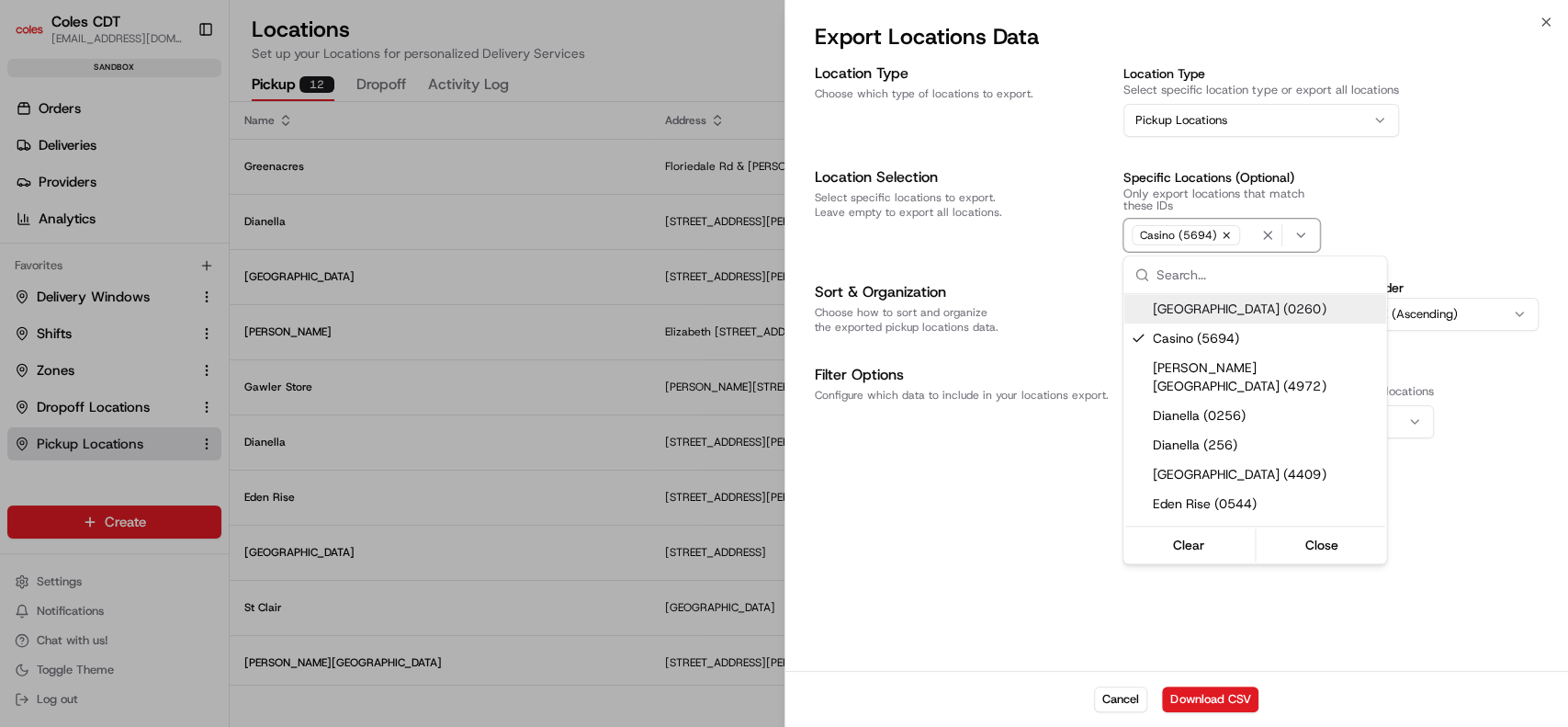 click at bounding box center (784, 363) 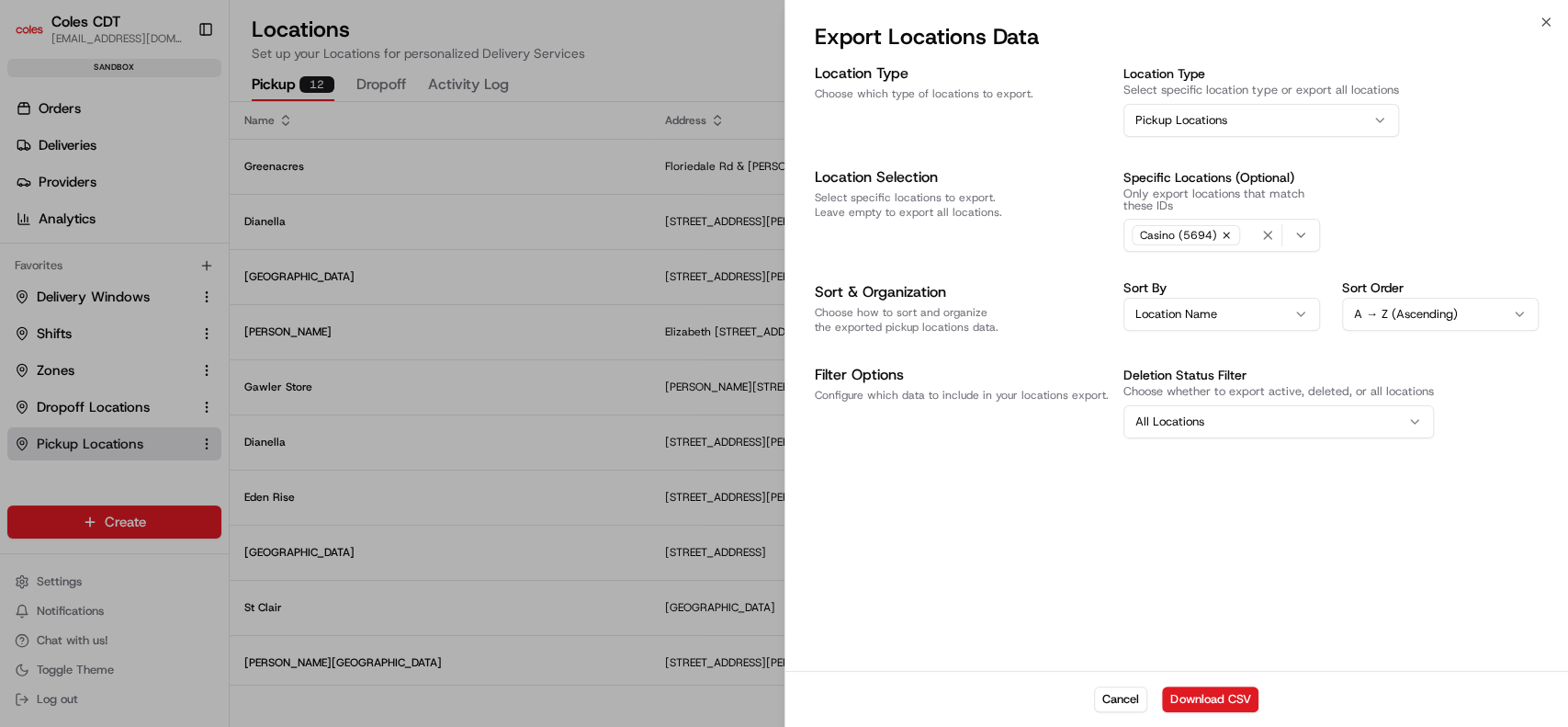 click on "Coles CDT anup.akalapura@coles.com.au Toggle Sidebar sandbox Orders Deliveries Providers Analytics Favorites Delivery Windows Shifts Zones Dropoff Locations Pickup Locations Main Menu Members & Organization Organization Users Roles Preferences Customization Tracking Orchestration Automations Dispatch Strategy Optimization Strategy Locations Pickup Locations Dropoff Locations Zones Shifts Delivery Windows Billing Billing Refund Requests Integrations Notification Triggers Webhooks API Keys Request Logs Create Settings Notifications Chat with us! Toggle Theme Log out Locations Set up your Locations for personalized Delivery Services Pickup 12 Dropoff Activity Log New Location Export Name Address External ID Actions Greenacres Floriedale Rd & Muller Rd, Greenacres SA 5086, Australia 4948 Dianella 366 Grand Promenade, Dianella, WA 6059, AU 256 Banksia Grove 1001 Joondalup Drive, Cnr Joseph Banks Blvd, Banksia Grove, WA 6031, AU 0260 Elizabeth Elizabeth S/C, Phillip Hwy, Elizabeth, SA 5112, AU 0462 0444" at bounding box center [784, 363] 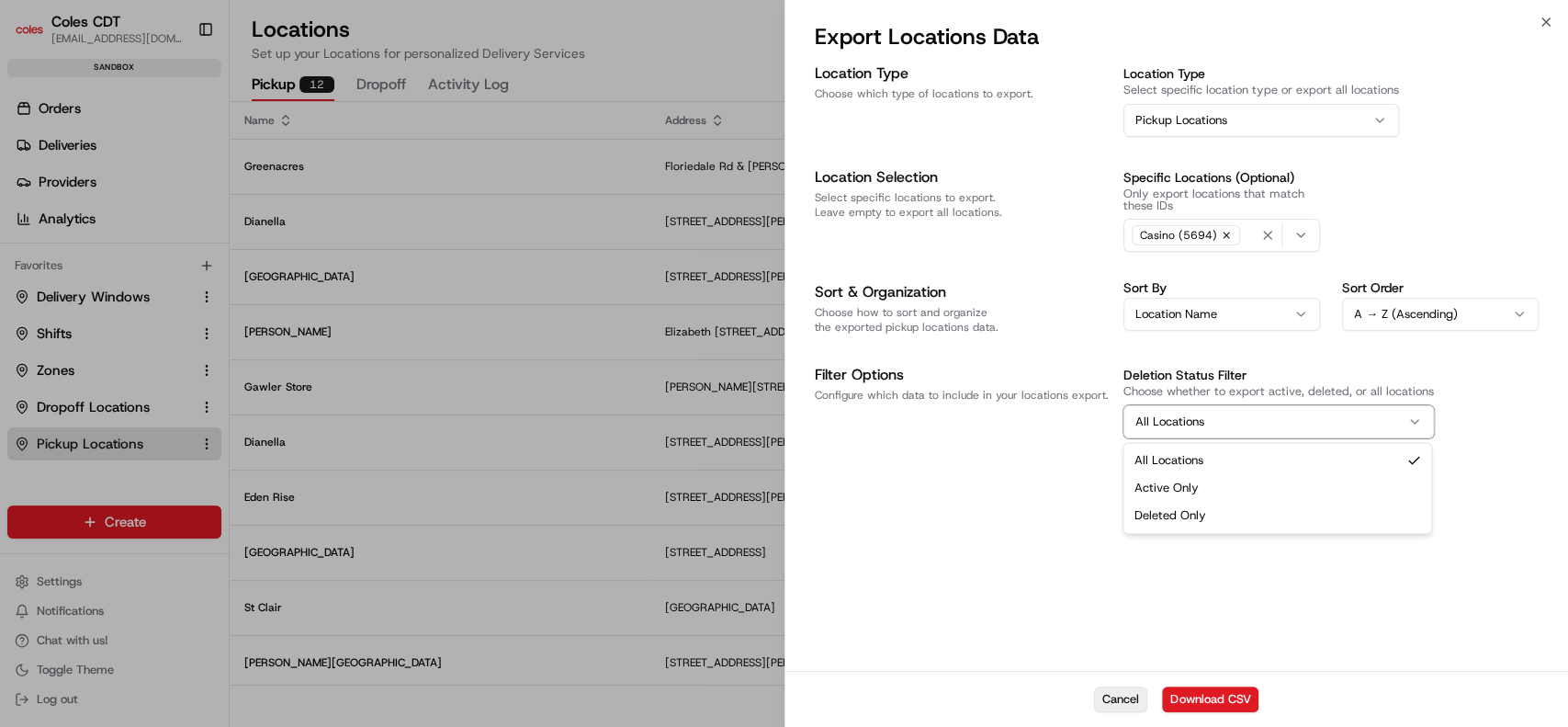 click on "Cancel" at bounding box center (1121, 699) 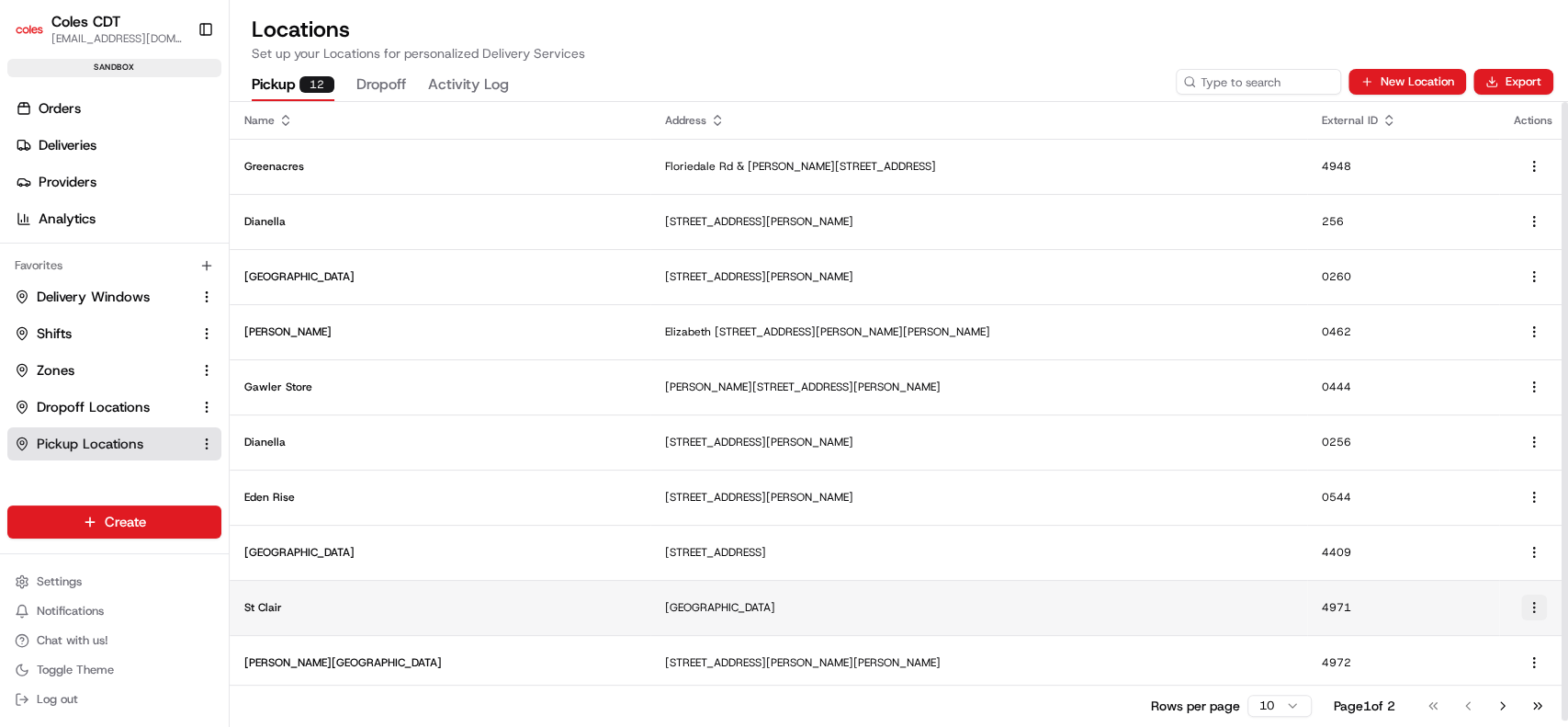 click on "Coles CDT anup.akalapura@coles.com.au Toggle Sidebar sandbox Orders Deliveries Providers Analytics Favorites Delivery Windows Shifts Zones Dropoff Locations Pickup Locations Main Menu Members & Organization Organization Users Roles Preferences Customization Tracking Orchestration Automations Dispatch Strategy Optimization Strategy Locations Pickup Locations Dropoff Locations Zones Shifts Delivery Windows Billing Billing Refund Requests Integrations Notification Triggers Webhooks API Keys Request Logs Create Settings Notifications Chat with us! Toggle Theme Log out Locations Set up your Locations for personalized Delivery Services Pickup 12 Dropoff Activity Log New Location Export Name Address External ID Actions Greenacres Floriedale Rd & Muller Rd, Greenacres SA 5086, Australia 4948 Dianella 366 Grand Promenade, Dianella, WA 6059, AU 256 Banksia Grove 1001 Joondalup Drive, Cnr Joseph Banks Blvd, Banksia Grove, WA 6031, AU 0260 Elizabeth Elizabeth S/C, Phillip Hwy, Elizabeth, SA 5112, AU 0462" at bounding box center (784, 363) 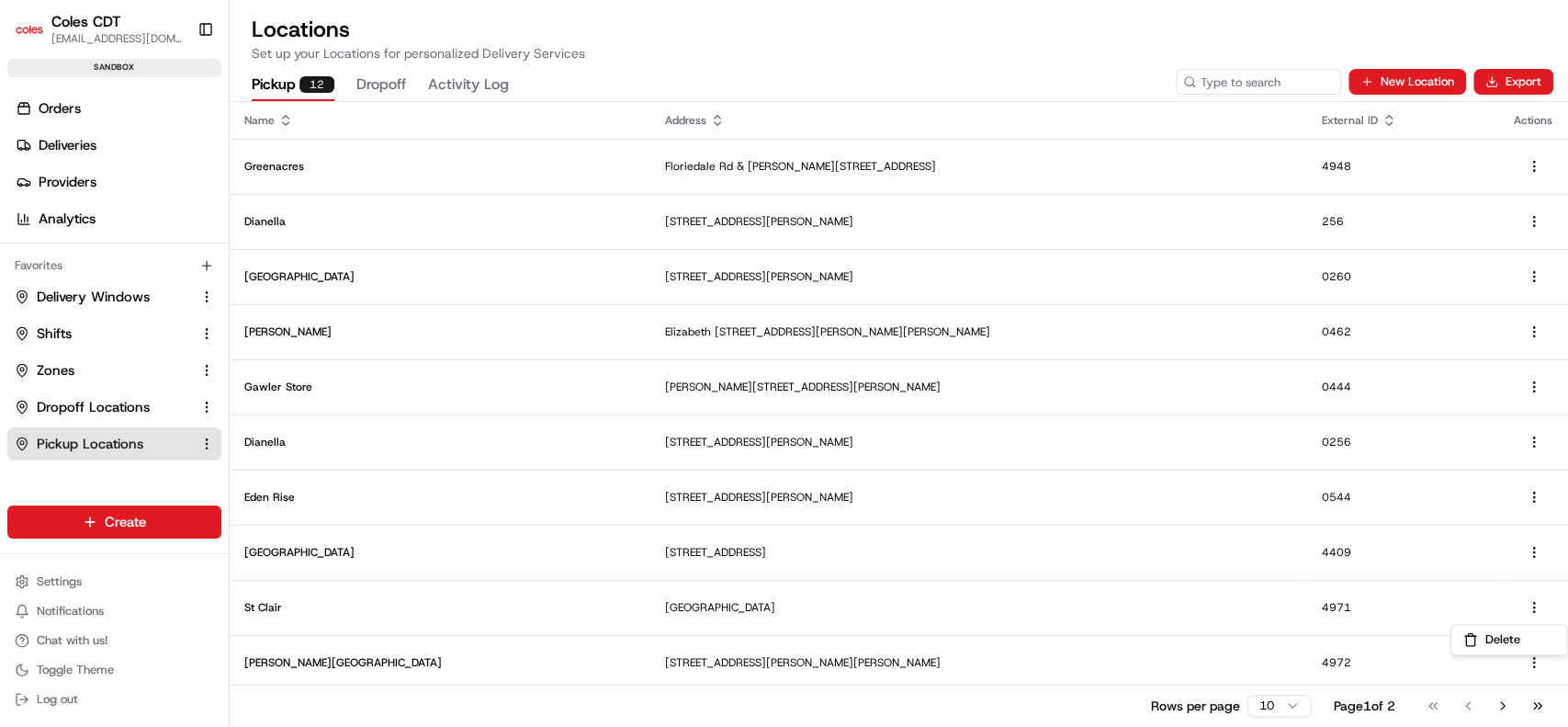 click on "Coles CDT anup.akalapura@coles.com.au Toggle Sidebar sandbox Orders Deliveries Providers Analytics Favorites Delivery Windows Shifts Zones Dropoff Locations Pickup Locations Main Menu Members & Organization Organization Users Roles Preferences Customization Tracking Orchestration Automations Dispatch Strategy Optimization Strategy Locations Pickup Locations Dropoff Locations Zones Shifts Delivery Windows Billing Billing Refund Requests Integrations Notification Triggers Webhooks API Keys Request Logs Create Settings Notifications Chat with us! Toggle Theme Log out Locations Set up your Locations for personalized Delivery Services Pickup 12 Dropoff Activity Log New Location Export Name Address External ID Actions Greenacres Floriedale Rd & Muller Rd, Greenacres SA 5086, Australia 4948 Dianella 366 Grand Promenade, Dianella, WA 6059, AU 256 Banksia Grove 1001 Joondalup Drive, Cnr Joseph Banks Blvd, Banksia Grove, WA 6031, AU 0260 Elizabeth Elizabeth S/C, Phillip Hwy, Elizabeth, SA 5112, AU 0462" at bounding box center [784, 363] 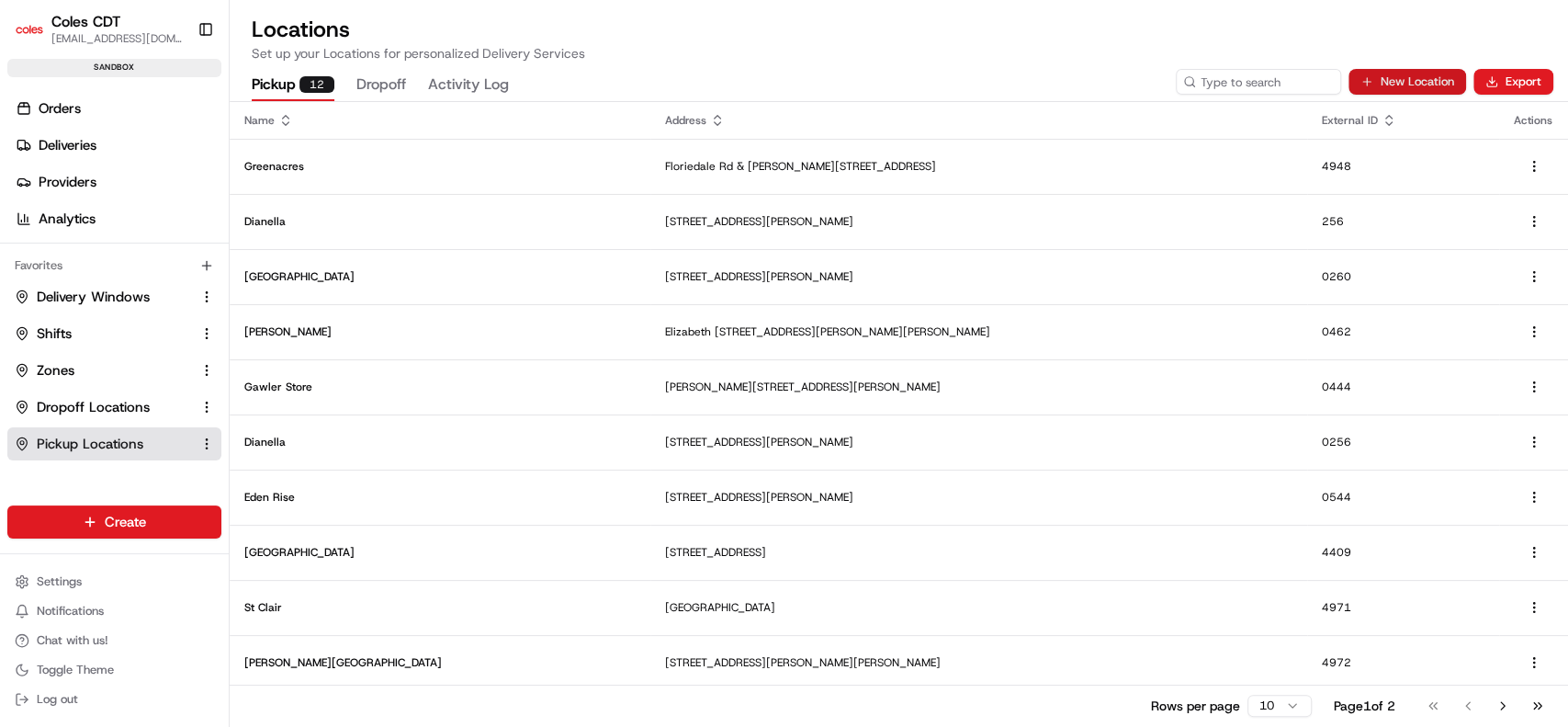 click on "New Location" at bounding box center [1407, 82] 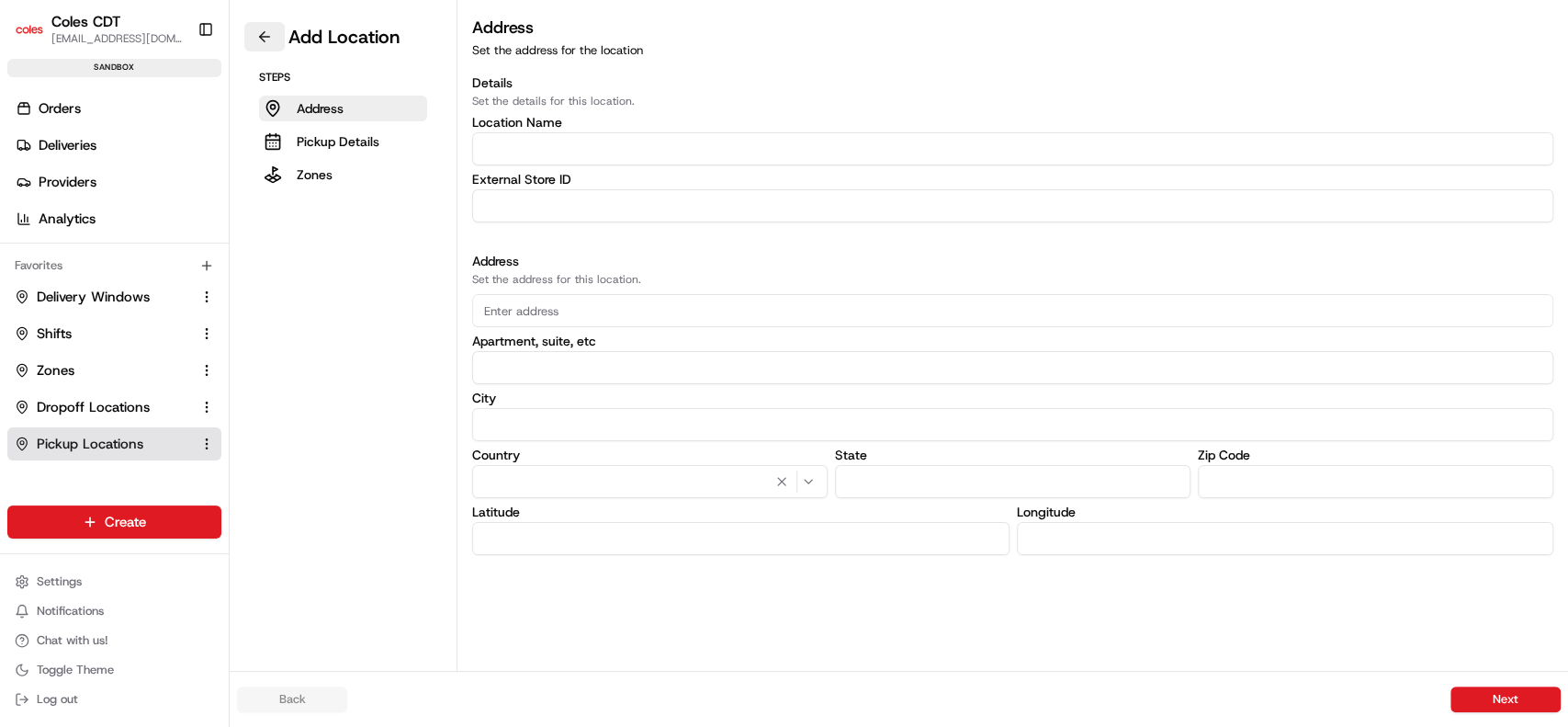 click at bounding box center (265, 37) 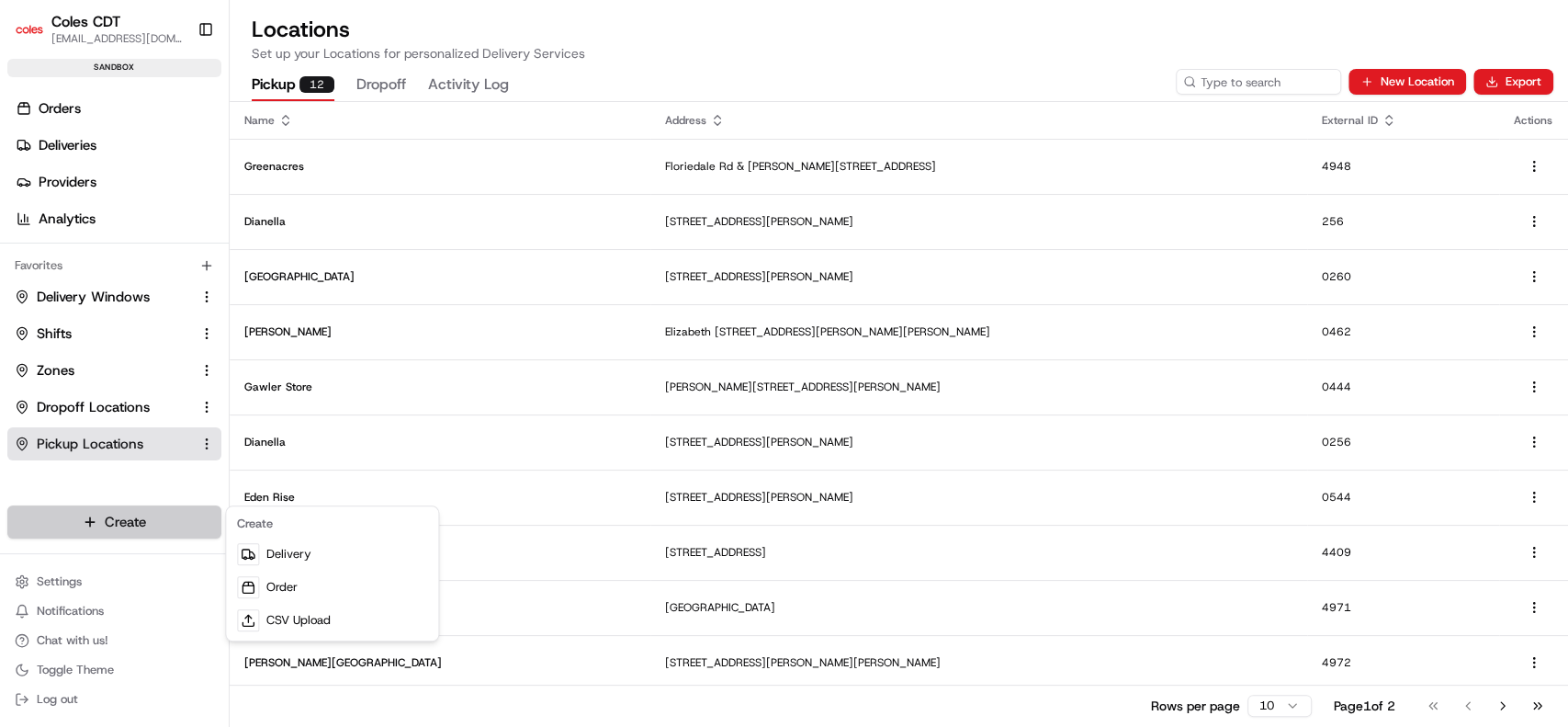 click on "Coles CDT anup.akalapura@coles.com.au Toggle Sidebar sandbox Orders Deliveries Providers Analytics Favorites Delivery Windows Shifts Zones Dropoff Locations Pickup Locations Main Menu Members & Organization Organization Users Roles Preferences Customization Tracking Orchestration Automations Dispatch Strategy Optimization Strategy Locations Pickup Locations Dropoff Locations Zones Shifts Delivery Windows Billing Billing Refund Requests Integrations Notification Triggers Webhooks API Keys Request Logs Create Settings Notifications Chat with us! Toggle Theme Log out Locations Set up your Locations for personalized Delivery Services Pickup 12 Dropoff Activity Log New Location Export Name Address External ID Actions Greenacres Floriedale Rd & Muller Rd, Greenacres SA 5086, Australia 4948 Dianella 366 Grand Promenade, Dianella, WA 6059, AU 256 Banksia Grove 1001 Joondalup Drive, Cnr Joseph Banks Blvd, Banksia Grove, WA 6031, AU 0260 Elizabeth Elizabeth S/C, Phillip Hwy, Elizabeth, SA 5112, AU 0462" at bounding box center [784, 363] 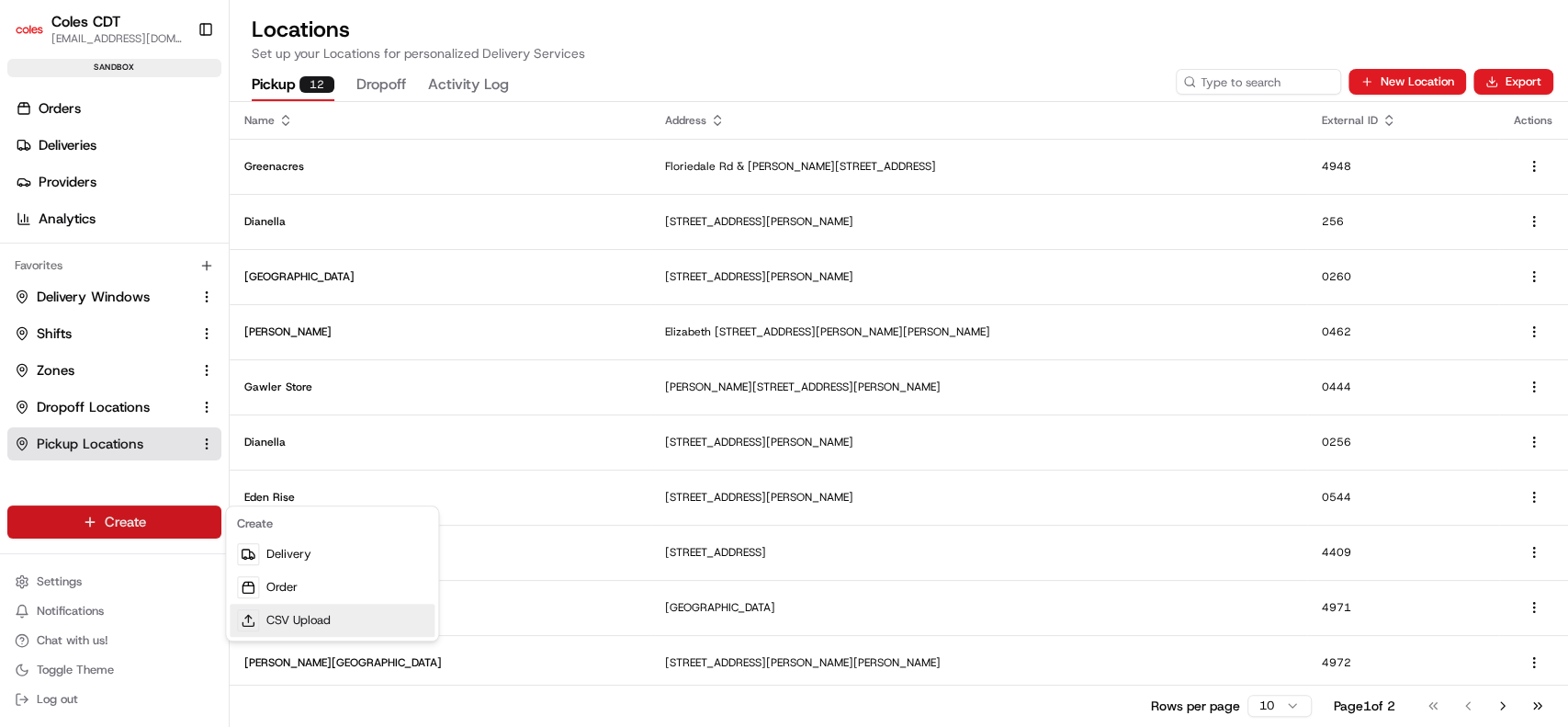 click on "CSV Upload" at bounding box center [332, 620] 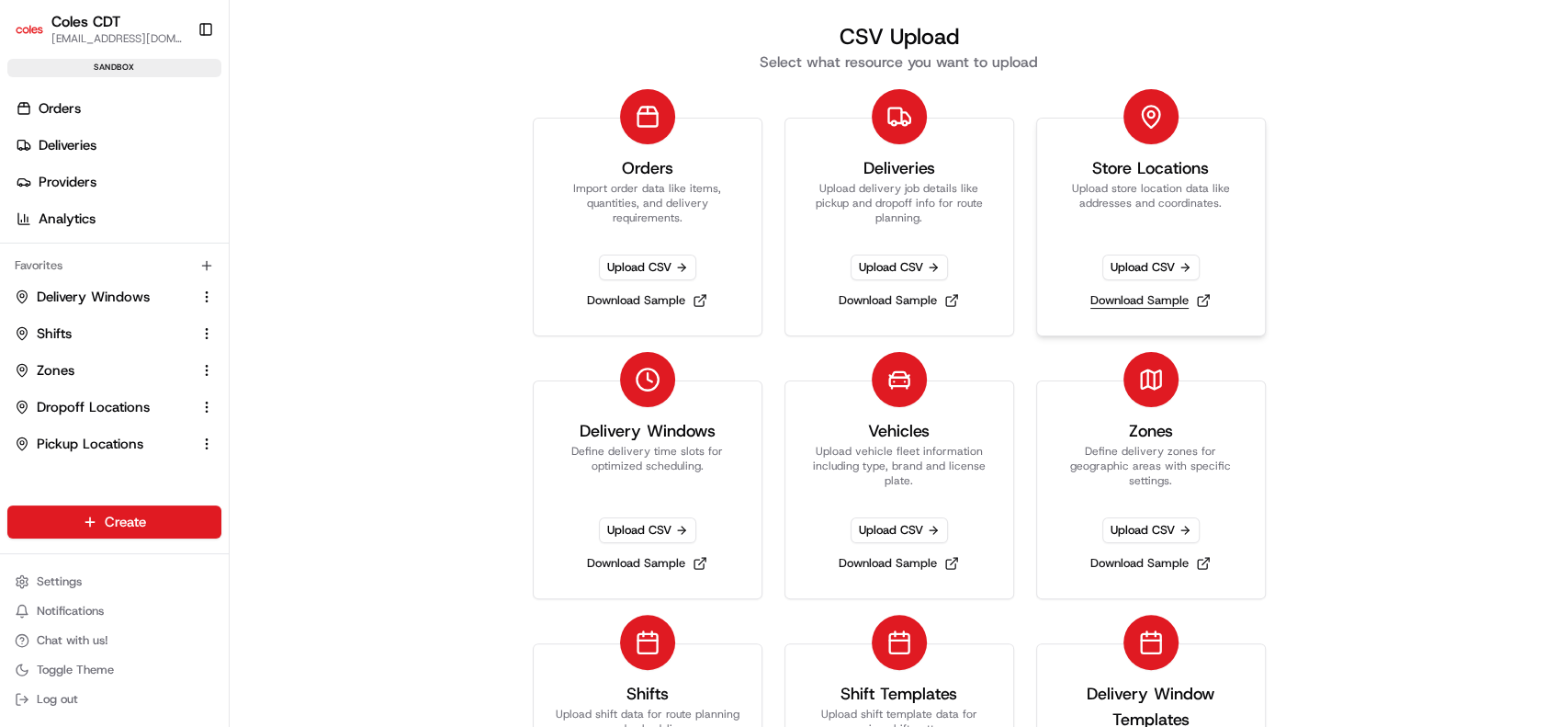 click on "Download Sample" at bounding box center [1150, 301] 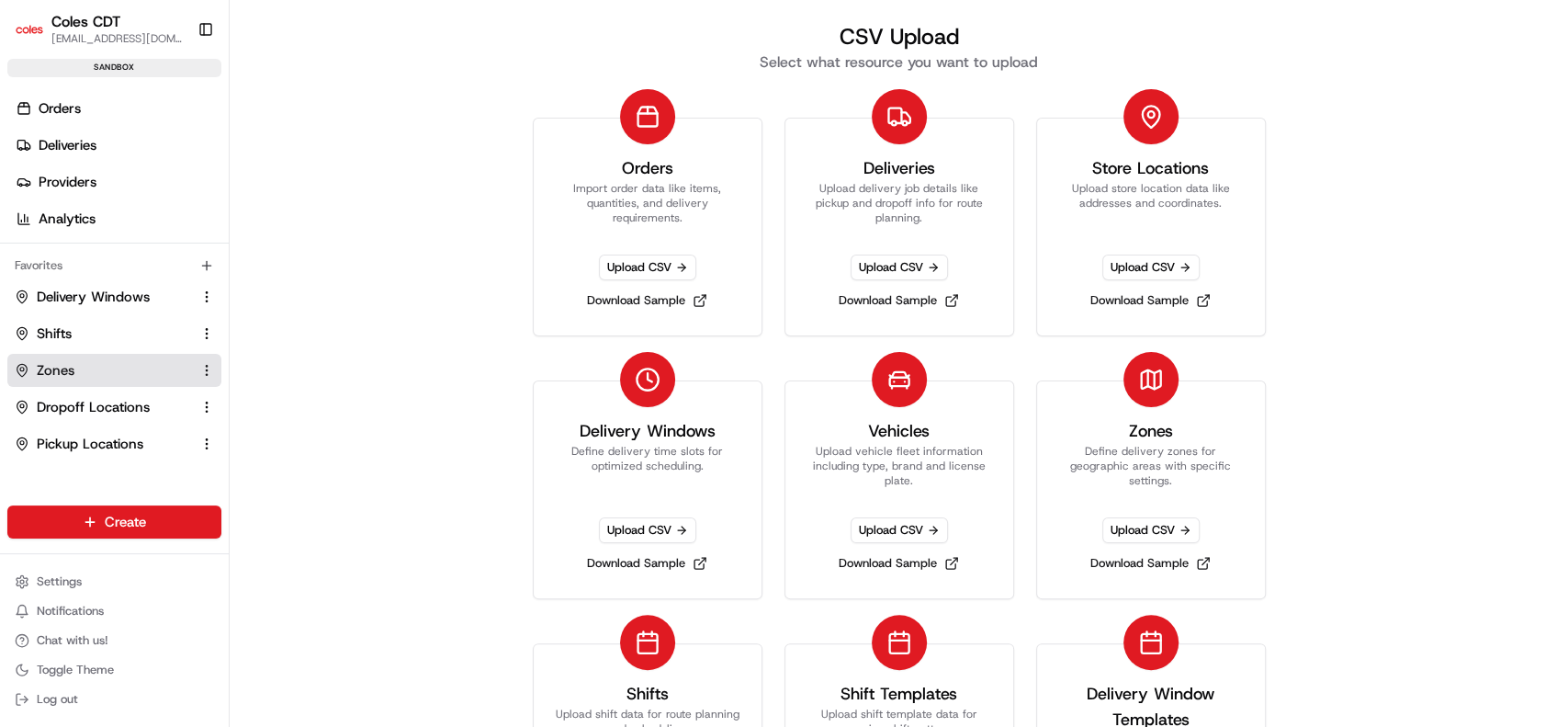 click on "Zones" at bounding box center [103, 370] 